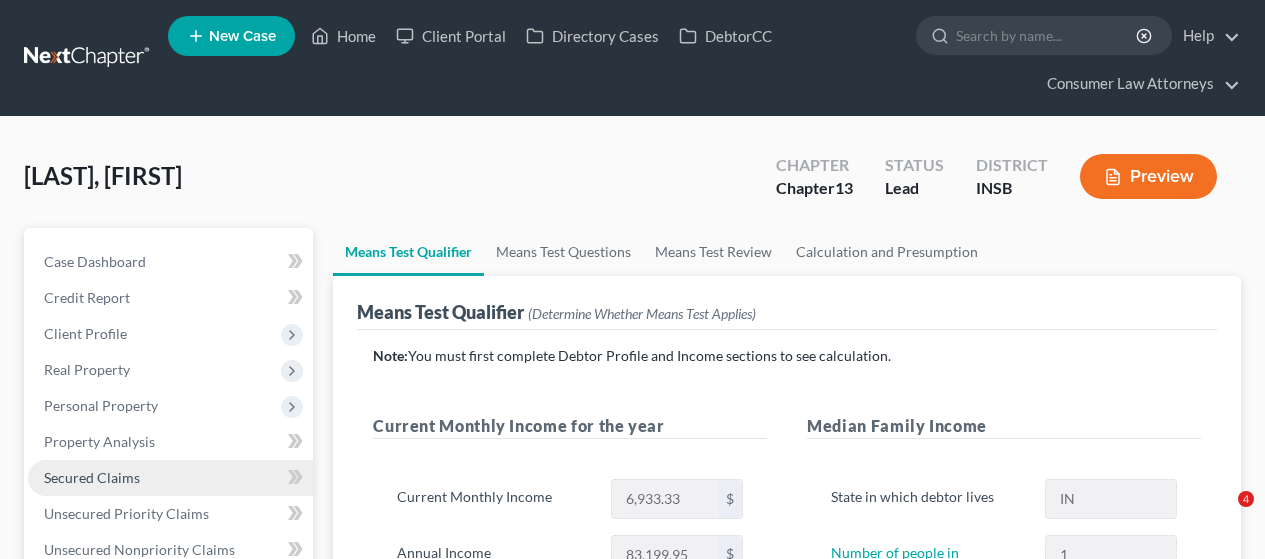 scroll, scrollTop: 258, scrollLeft: 0, axis: vertical 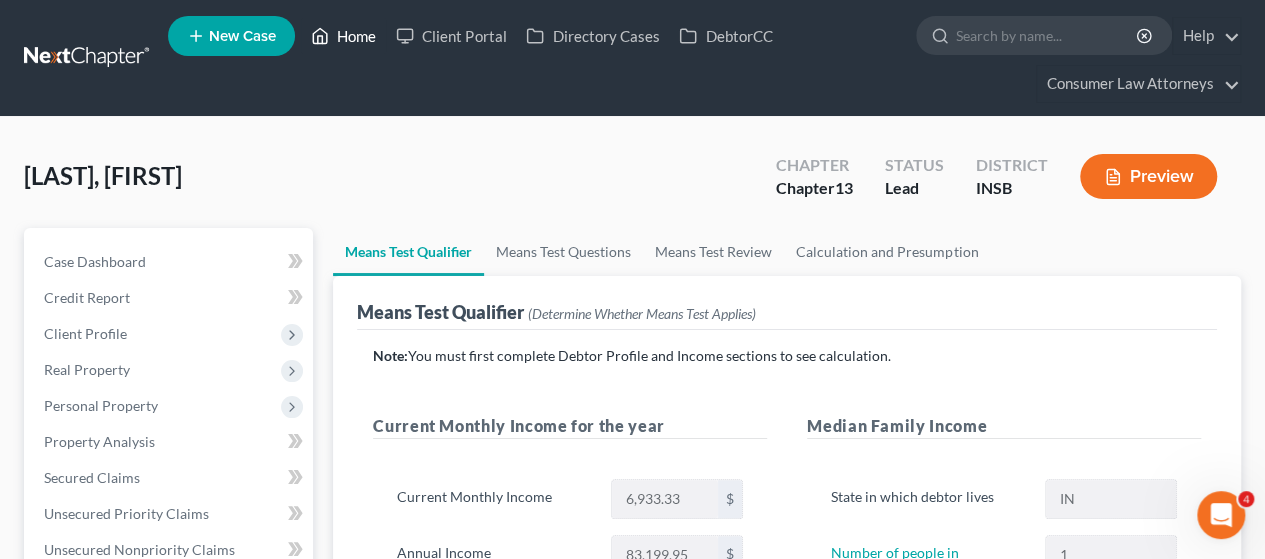 click on "Home" at bounding box center [343, 36] 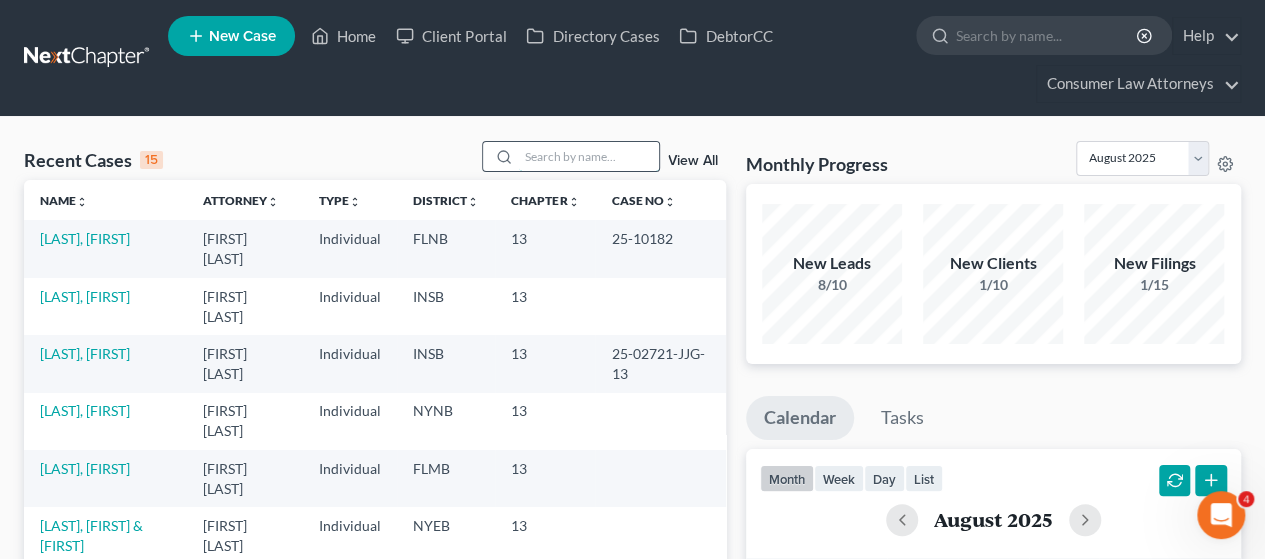 click at bounding box center [589, 156] 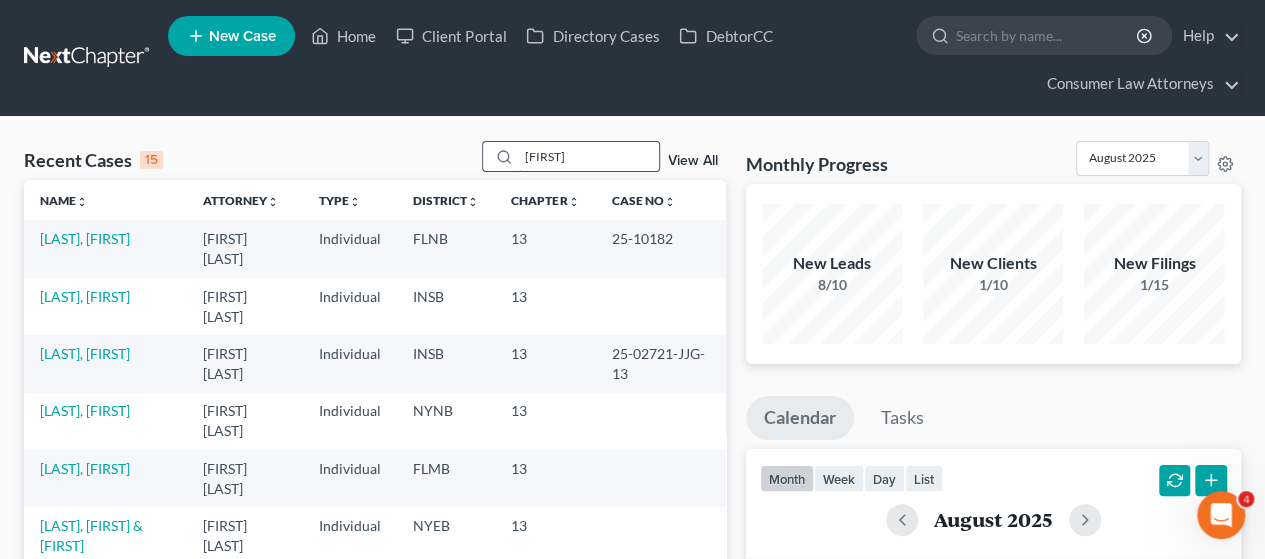 type on "[FIRST]" 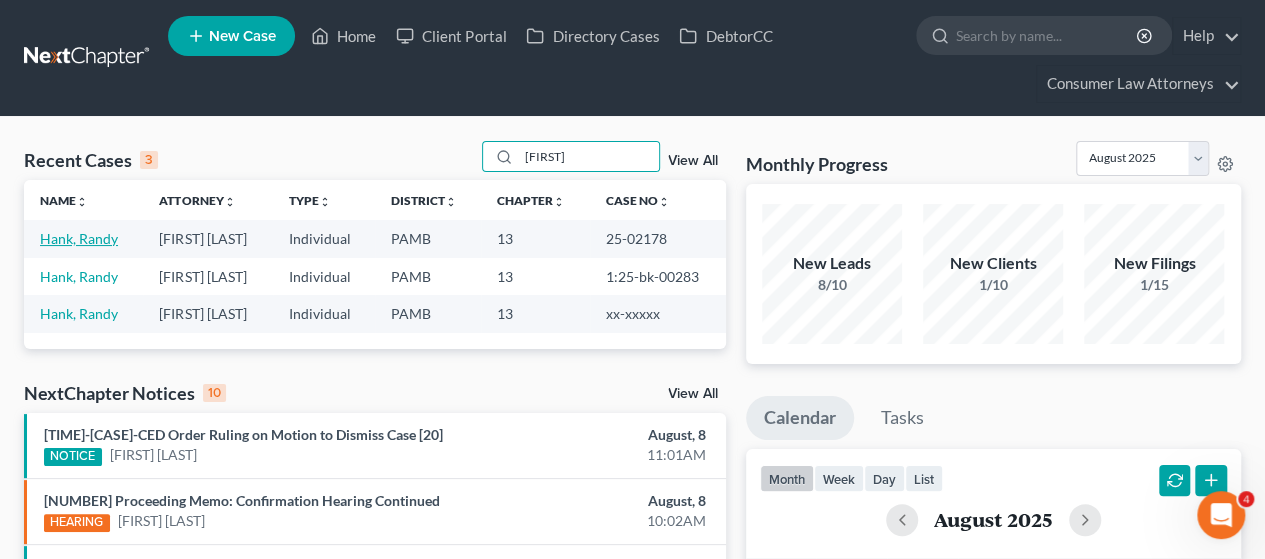 click on "Hank, Randy" at bounding box center [79, 238] 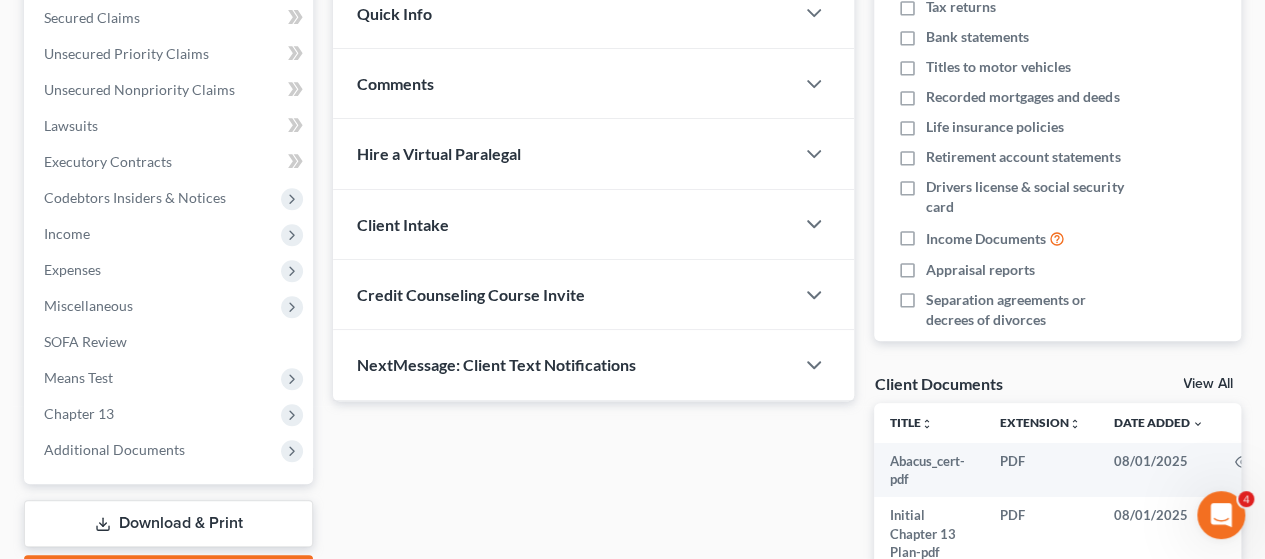 scroll, scrollTop: 500, scrollLeft: 0, axis: vertical 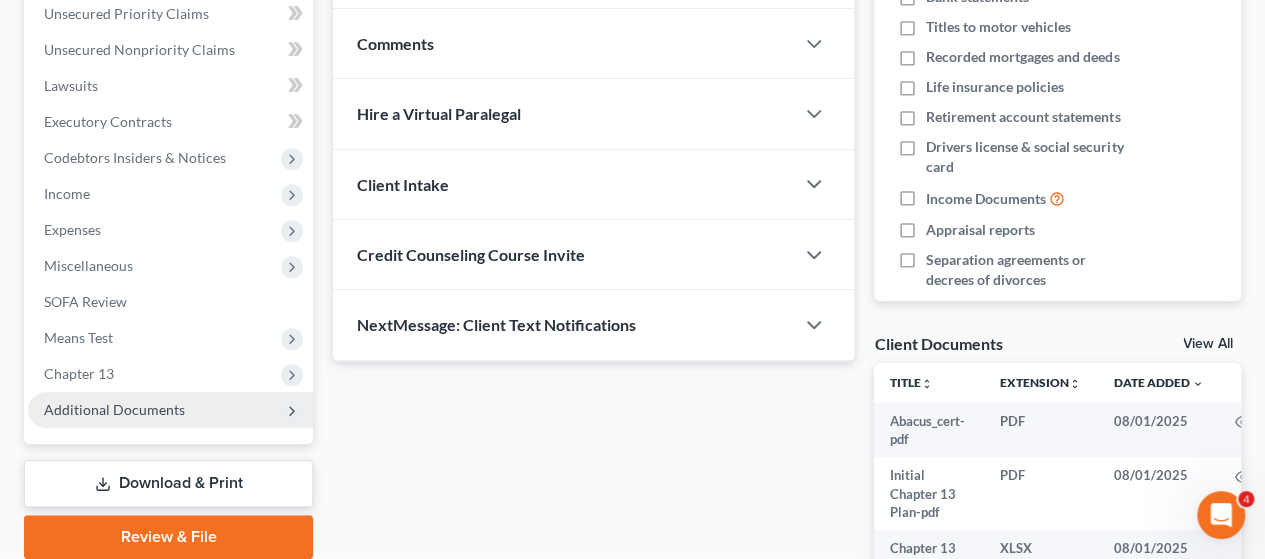 click on "Additional Documents" at bounding box center (114, 409) 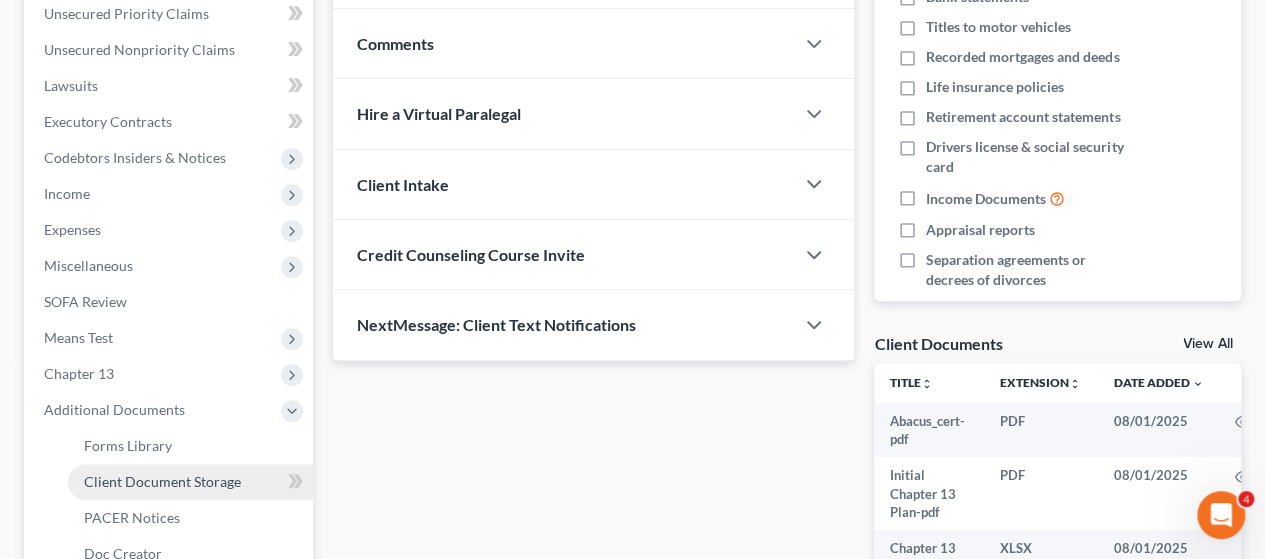 click on "Client Document Storage" at bounding box center [190, 482] 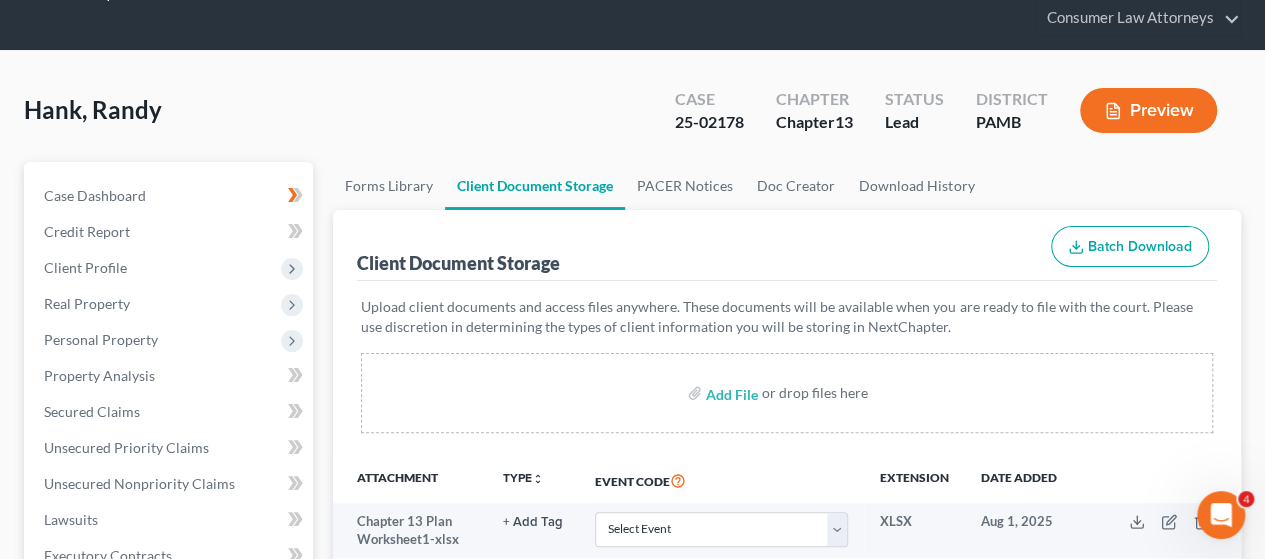 scroll, scrollTop: 300, scrollLeft: 0, axis: vertical 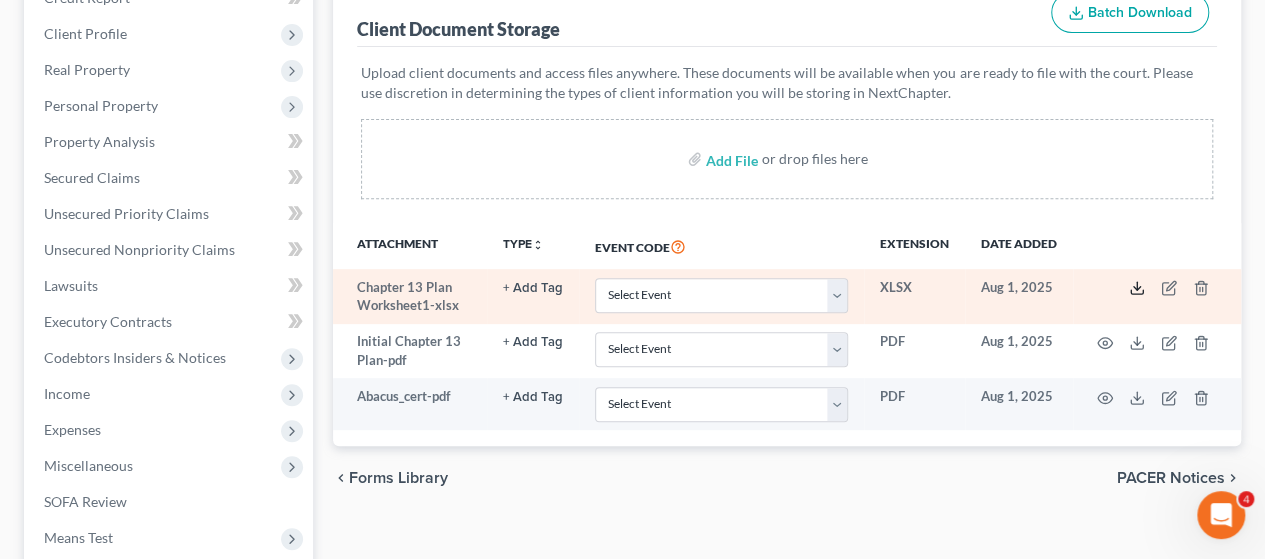click 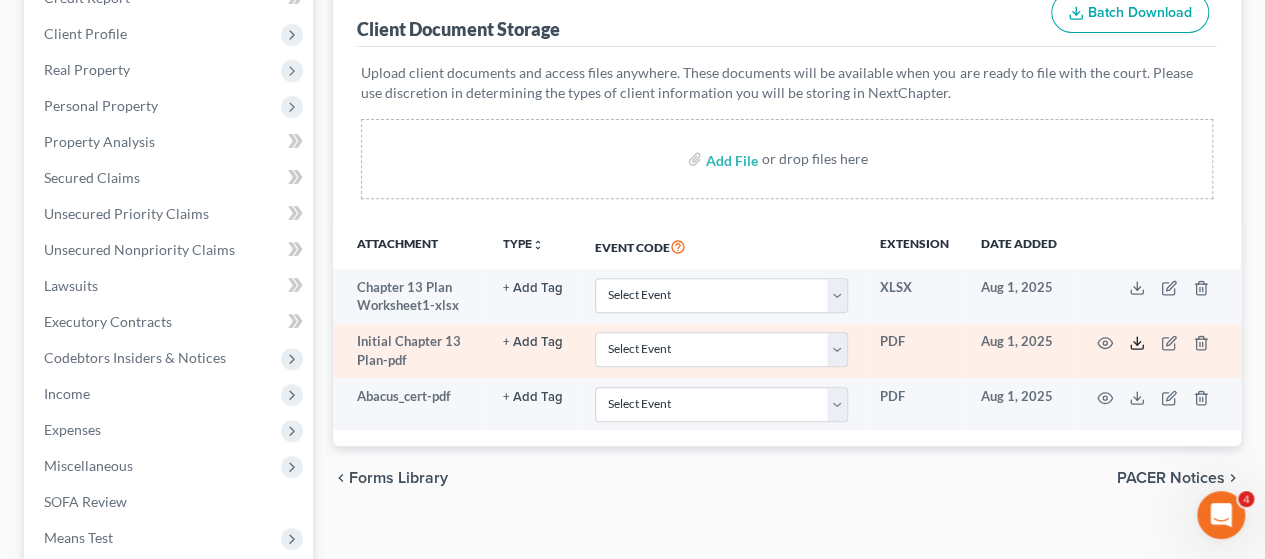 click 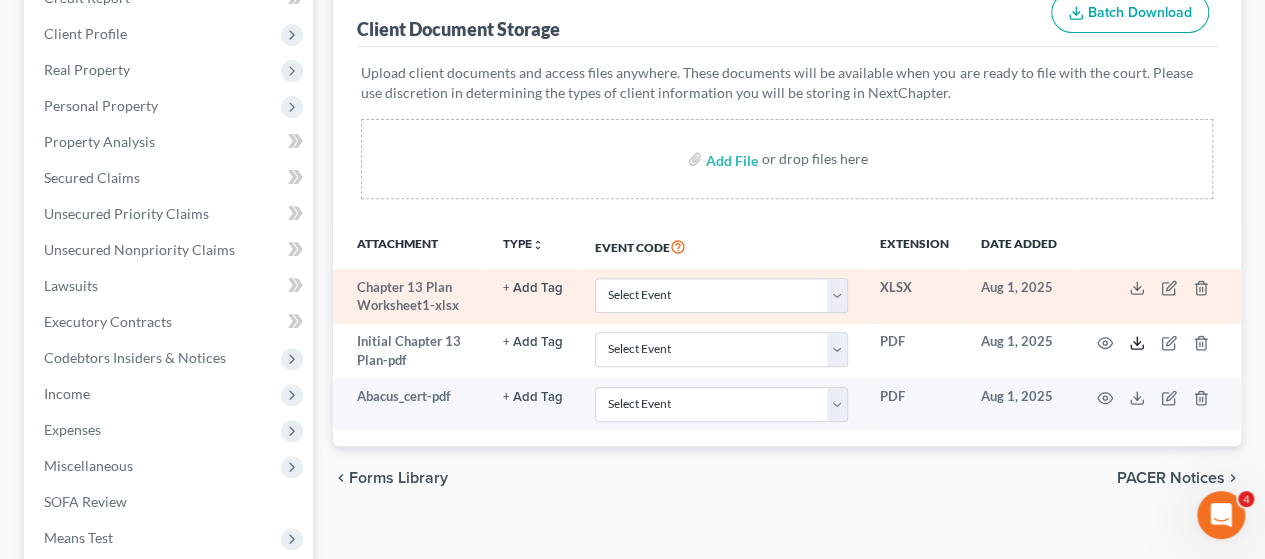 scroll, scrollTop: 0, scrollLeft: 0, axis: both 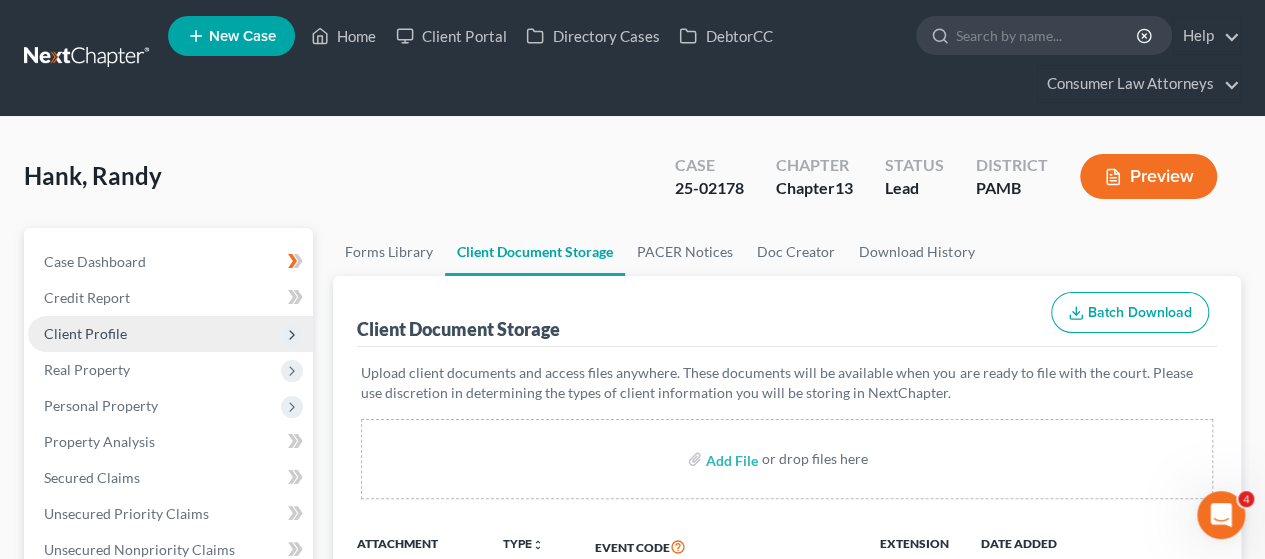 click on "Client Profile" at bounding box center (85, 333) 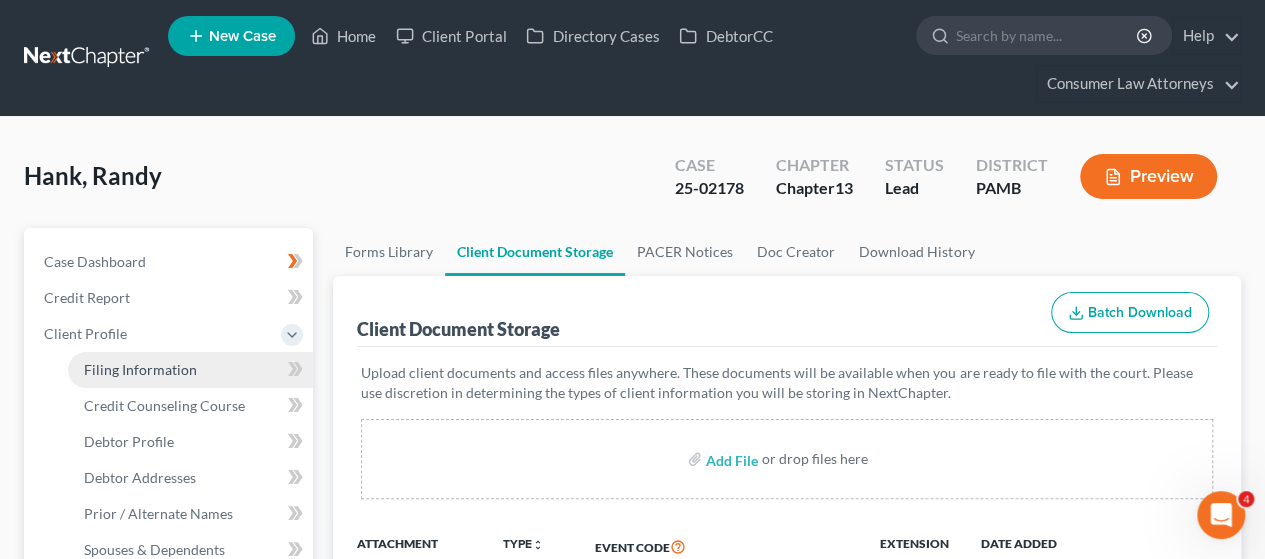click on "Filing Information" at bounding box center [140, 369] 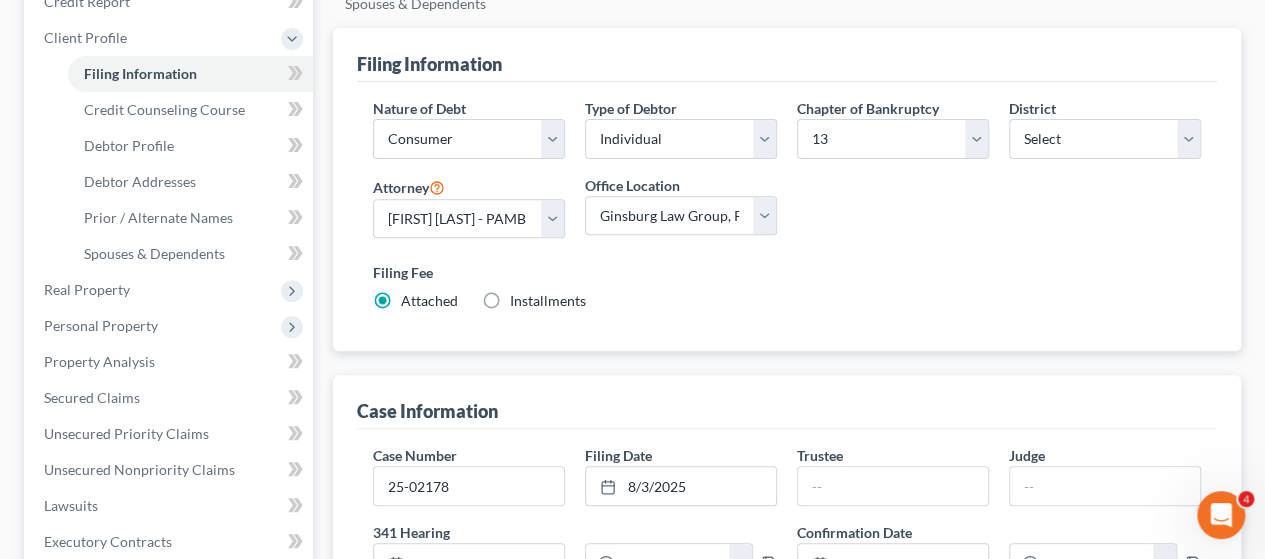 scroll, scrollTop: 300, scrollLeft: 0, axis: vertical 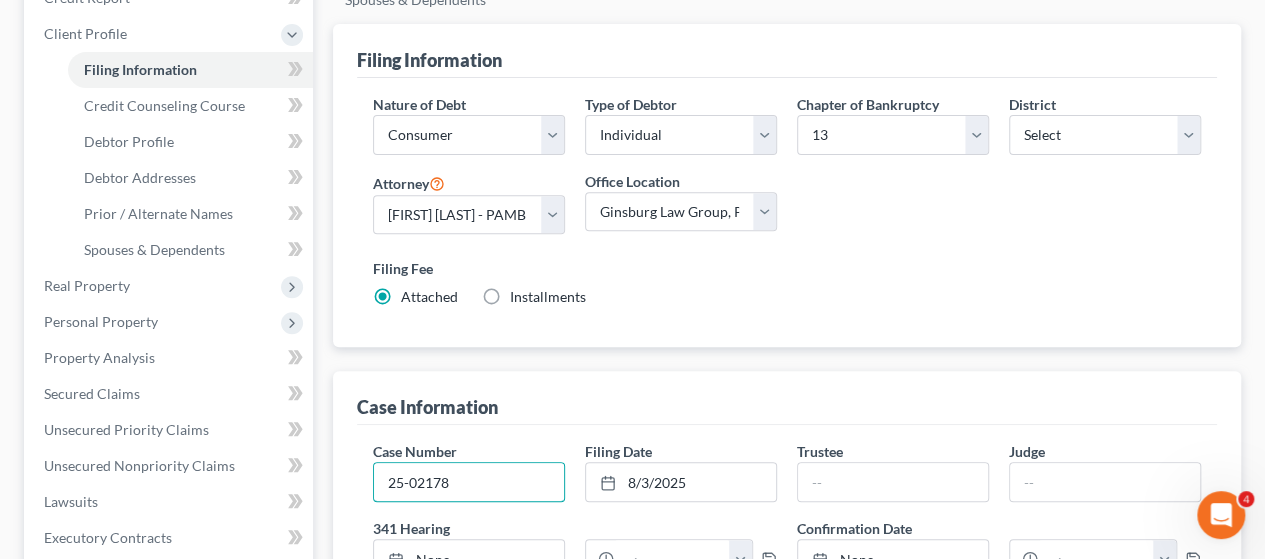 drag, startPoint x: 495, startPoint y: 422, endPoint x: 360, endPoint y: 429, distance: 135.18137 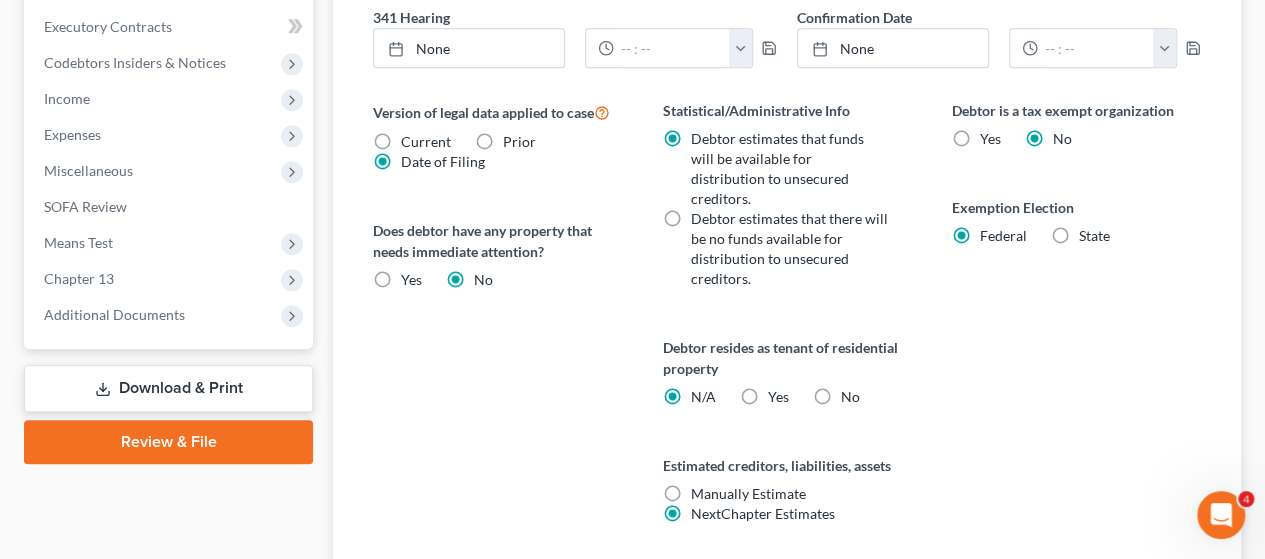 scroll, scrollTop: 890, scrollLeft: 0, axis: vertical 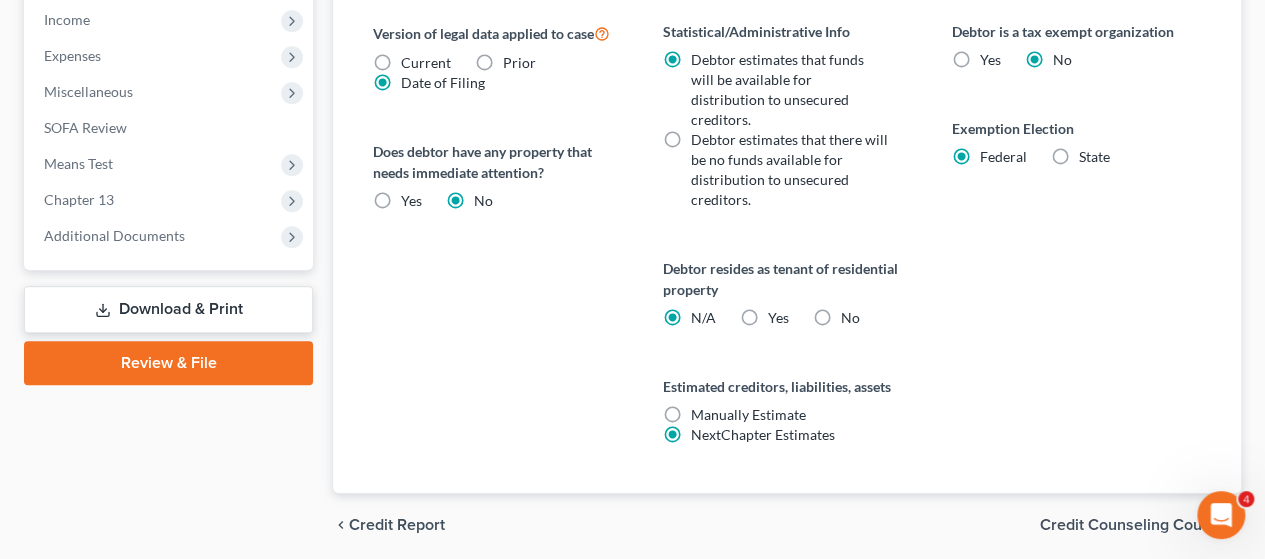 type 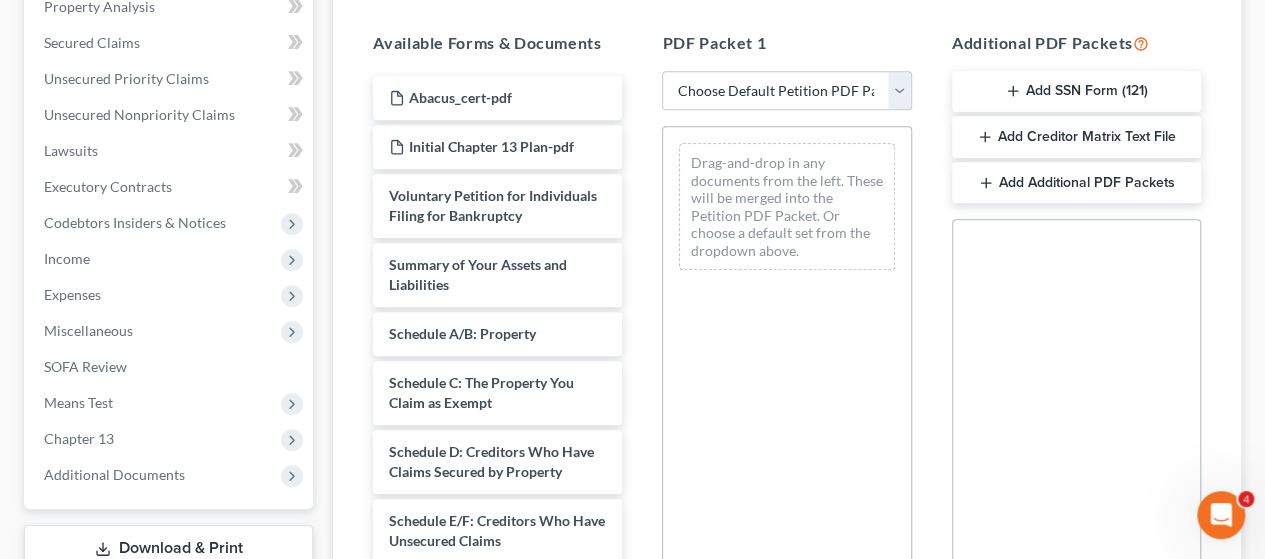 scroll, scrollTop: 500, scrollLeft: 0, axis: vertical 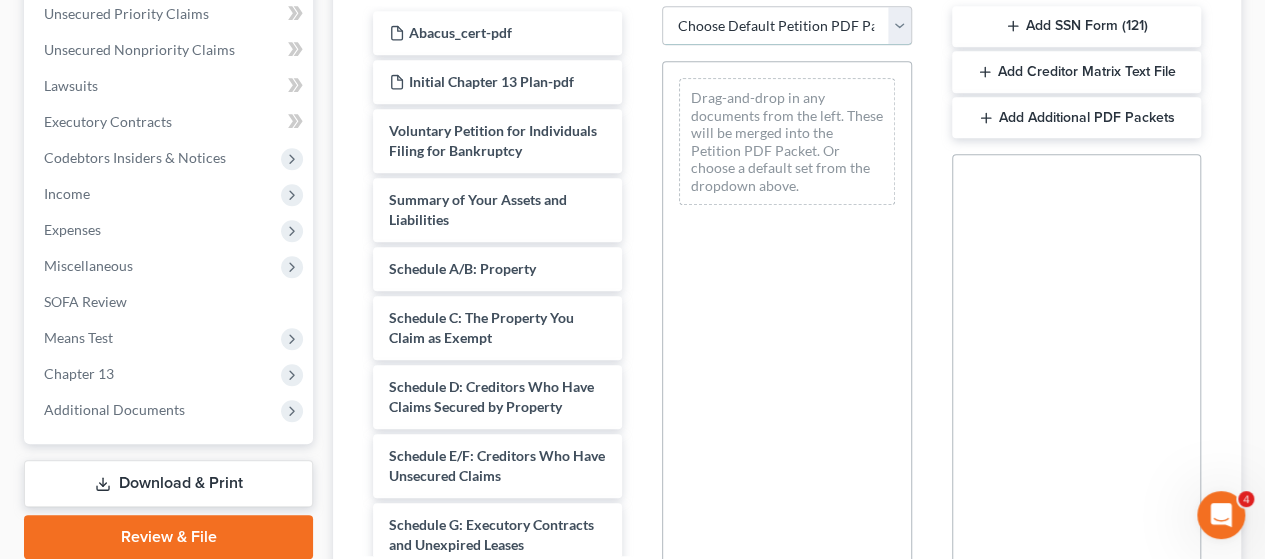 click on "Choose Default Petition PDF Packet Complete Bankruptcy Petition (all forms and schedules) Emergency Filing Forms (Petition and Creditor List Only) Amended Forms Signature Pages Only Supplemental Post Petition (Sch. I & J) Supplemental Post Petition (Sch. I) Supplemental Post Petition (Sch. J)" at bounding box center [786, 26] 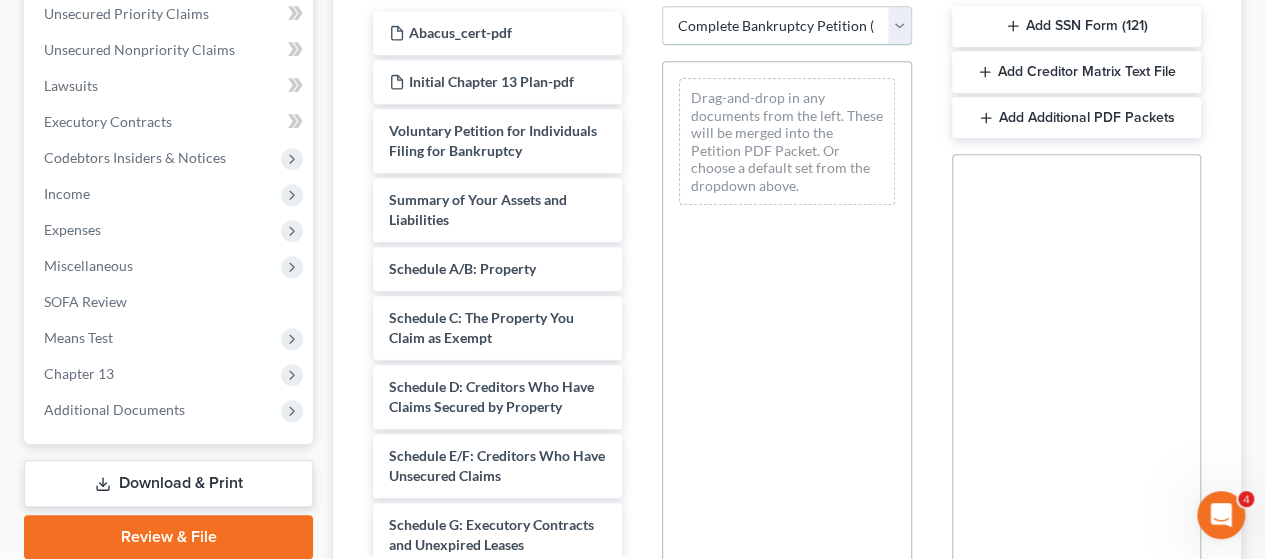click on "Choose Default Petition PDF Packet Complete Bankruptcy Petition (all forms and schedules) Emergency Filing Forms (Petition and Creditor List Only) Amended Forms Signature Pages Only Supplemental Post Petition (Sch. I & J) Supplemental Post Petition (Sch. I) Supplemental Post Petition (Sch. J)" at bounding box center [786, 26] 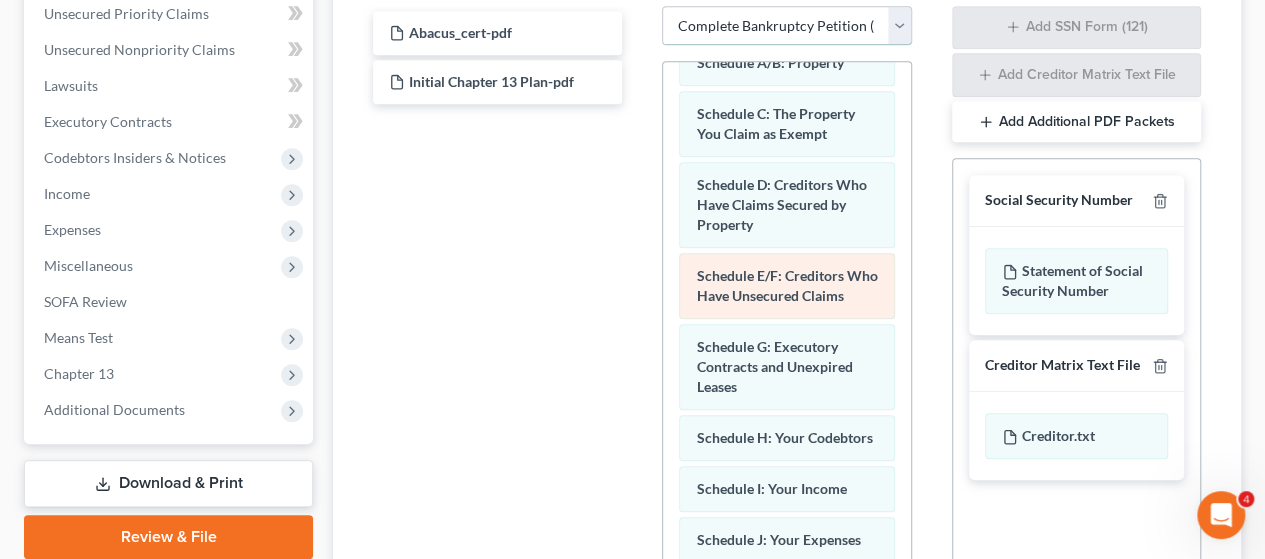 scroll, scrollTop: 0, scrollLeft: 0, axis: both 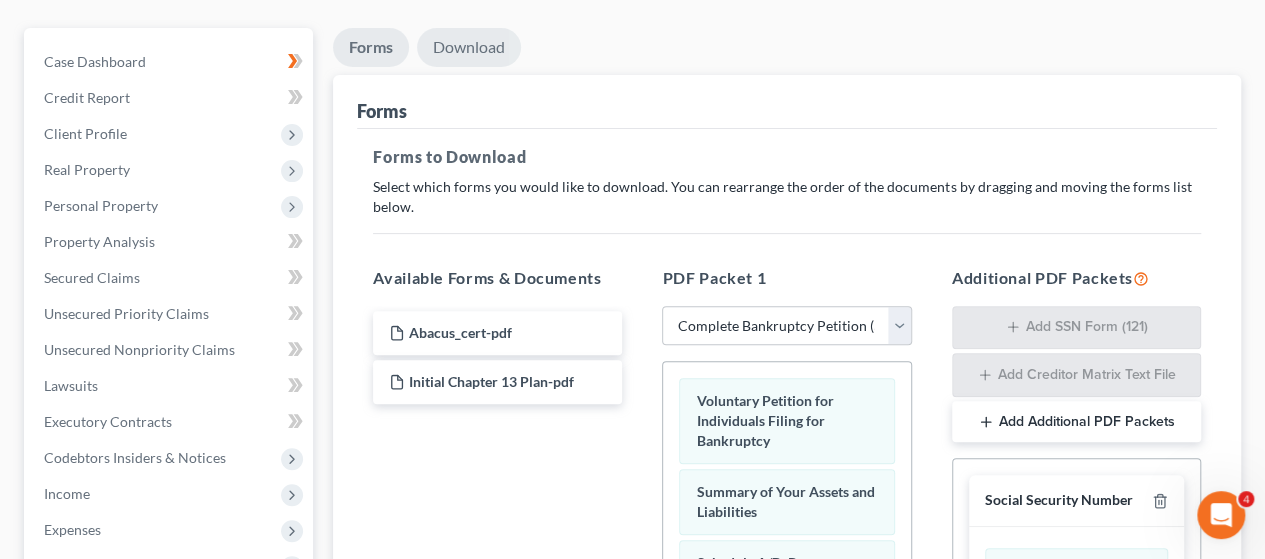 click on "Download" at bounding box center (469, 47) 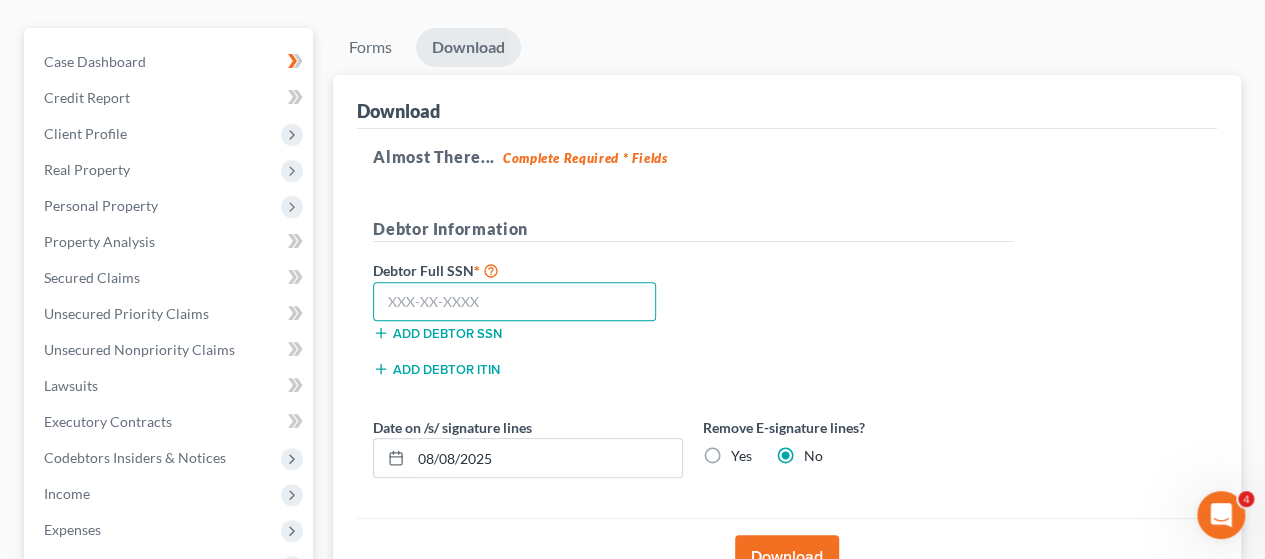 click at bounding box center [514, 302] 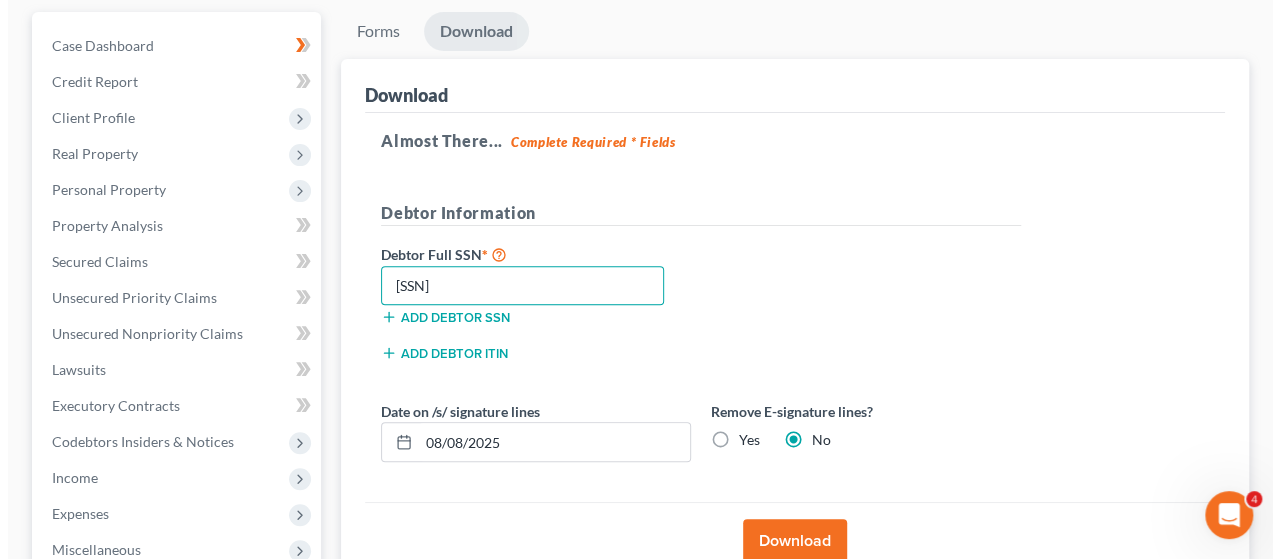 scroll, scrollTop: 400, scrollLeft: 0, axis: vertical 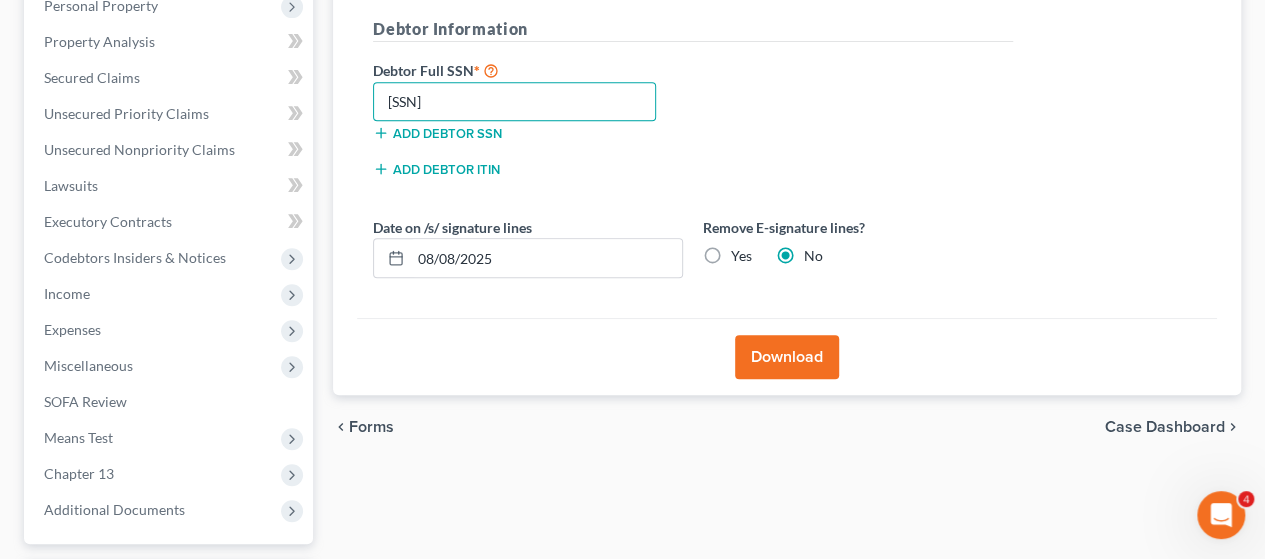type on "[SSN]" 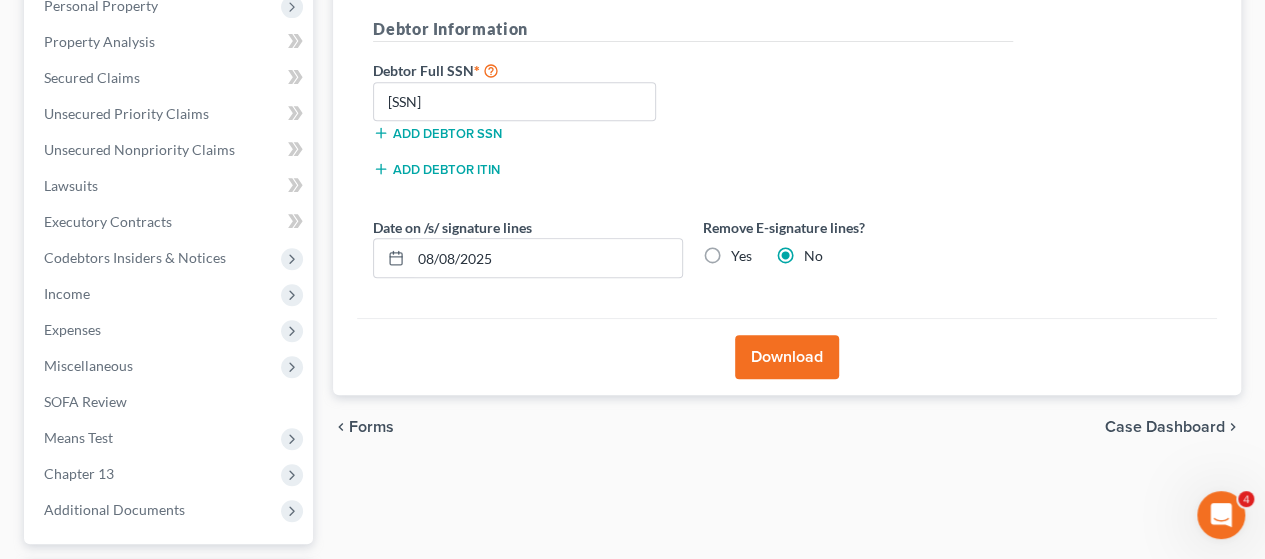 click on "Yes" at bounding box center (741, 256) 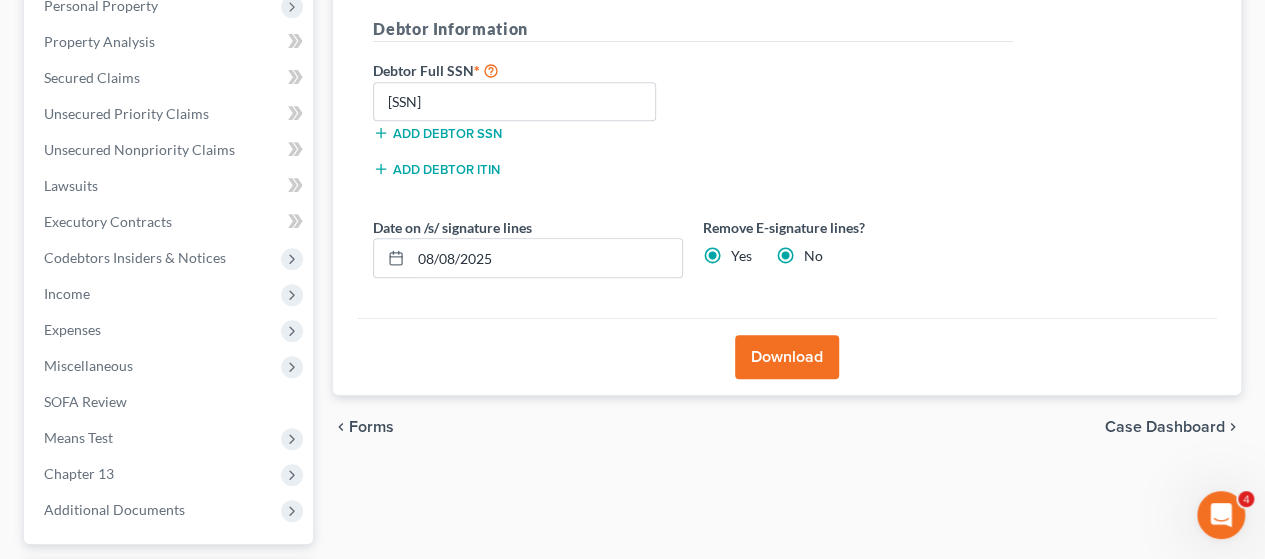 radio on "false" 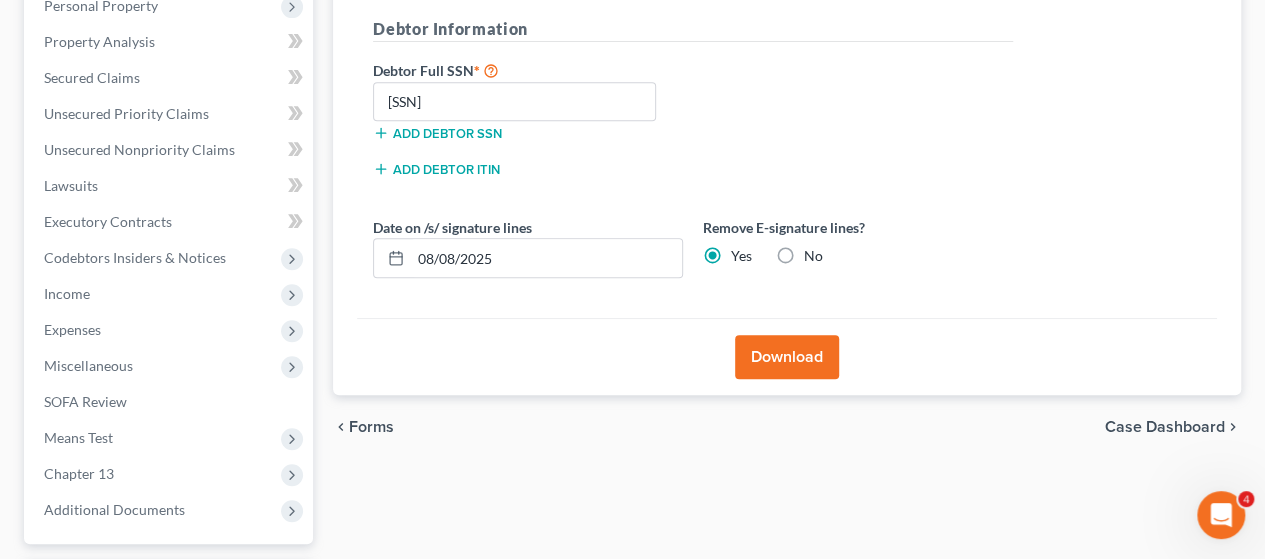 click on "Download" at bounding box center [787, 357] 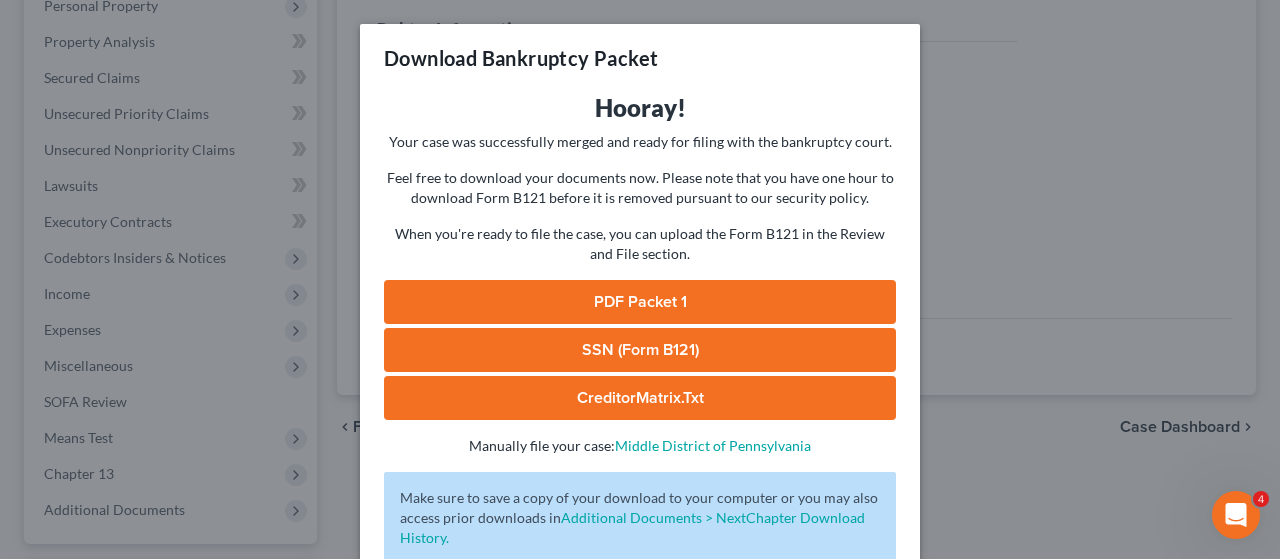 click on "PDF Packet 1" at bounding box center (640, 302) 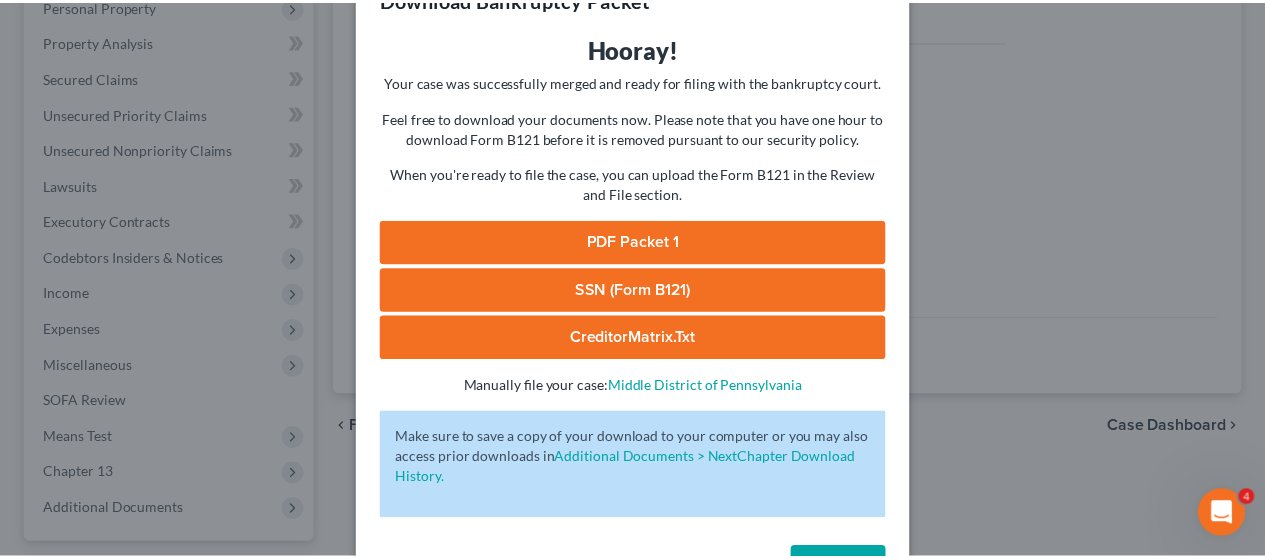 scroll, scrollTop: 128, scrollLeft: 0, axis: vertical 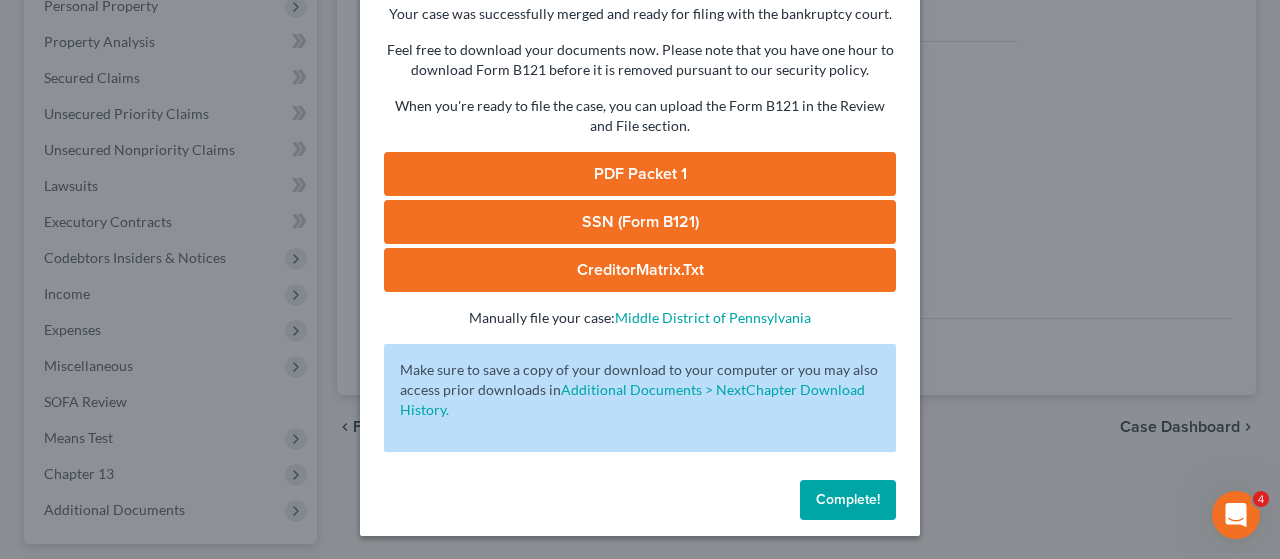 click on "Complete!" at bounding box center (848, 499) 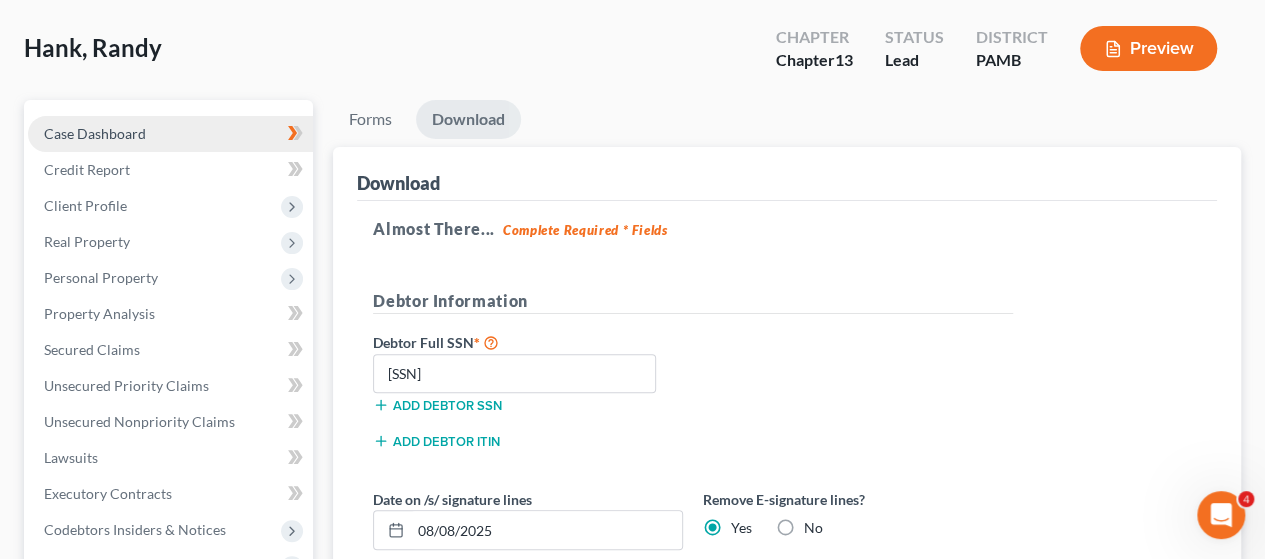 scroll, scrollTop: 100, scrollLeft: 0, axis: vertical 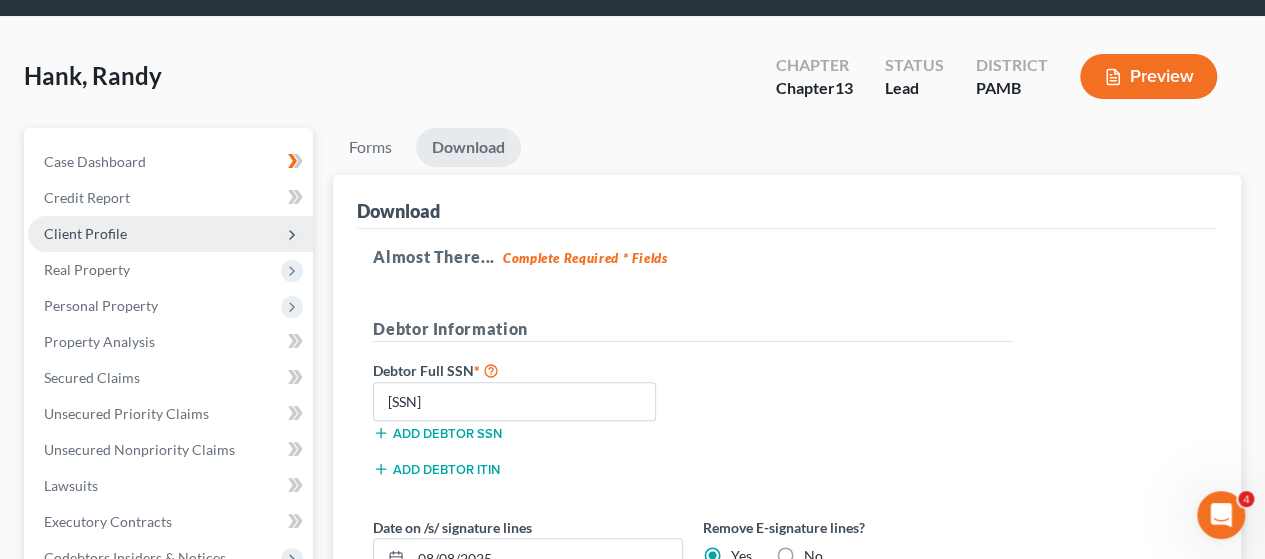click on "Client Profile" at bounding box center (85, 233) 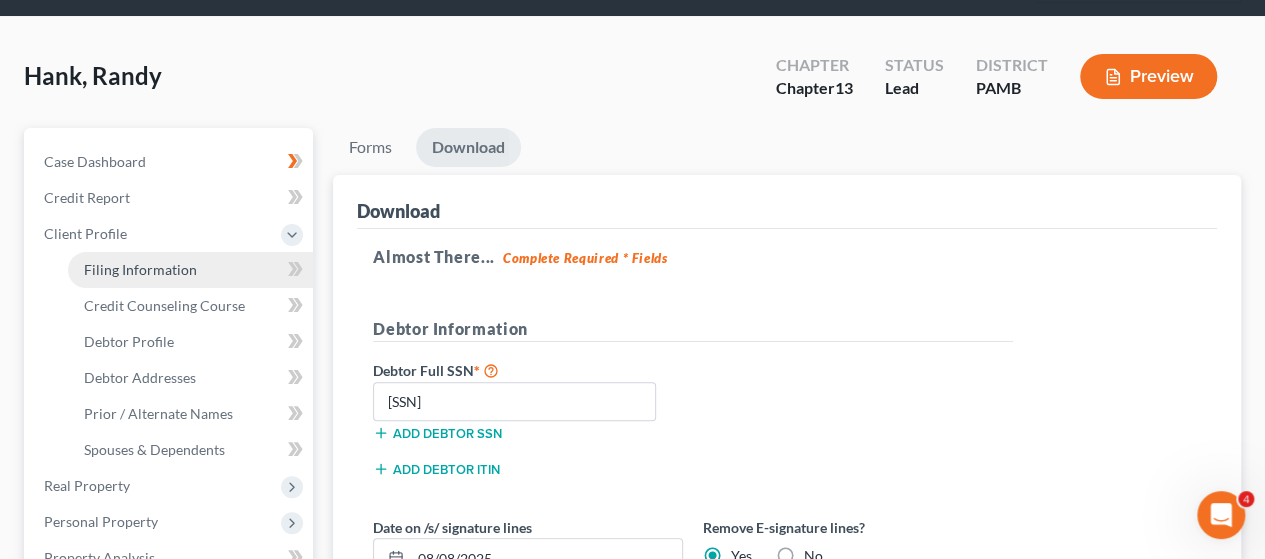 click on "Filing Information" at bounding box center (140, 269) 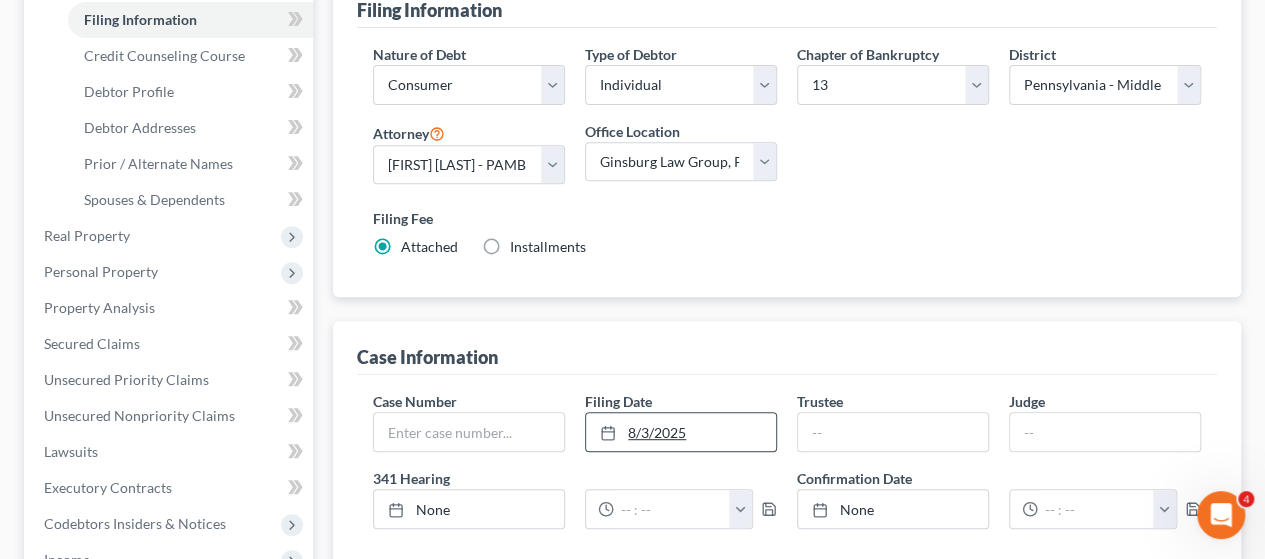 scroll, scrollTop: 400, scrollLeft: 0, axis: vertical 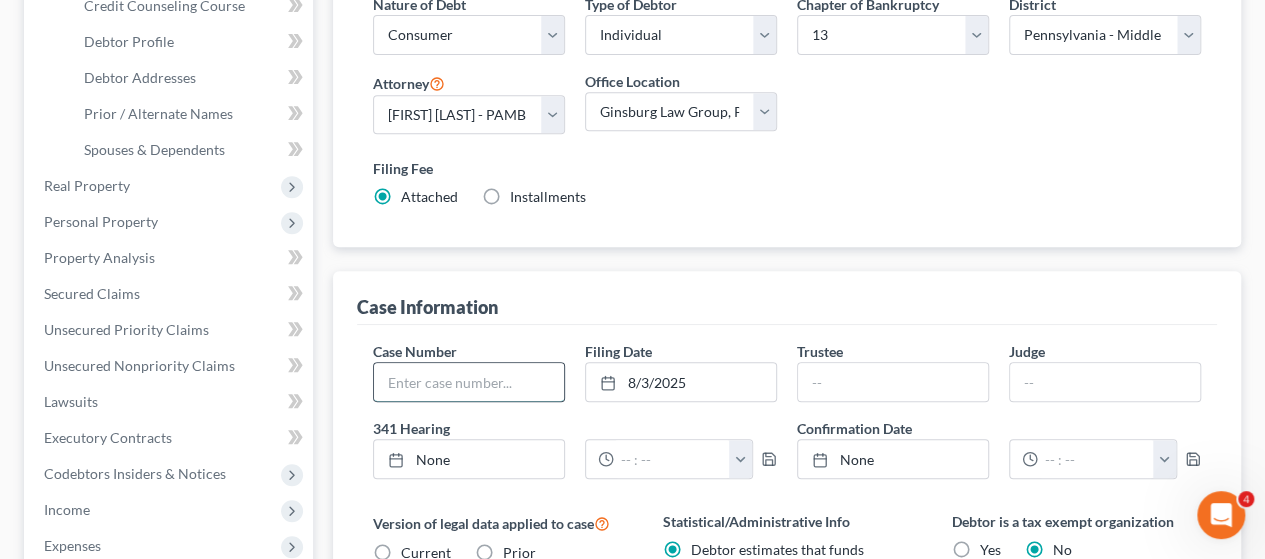 click at bounding box center [469, 382] 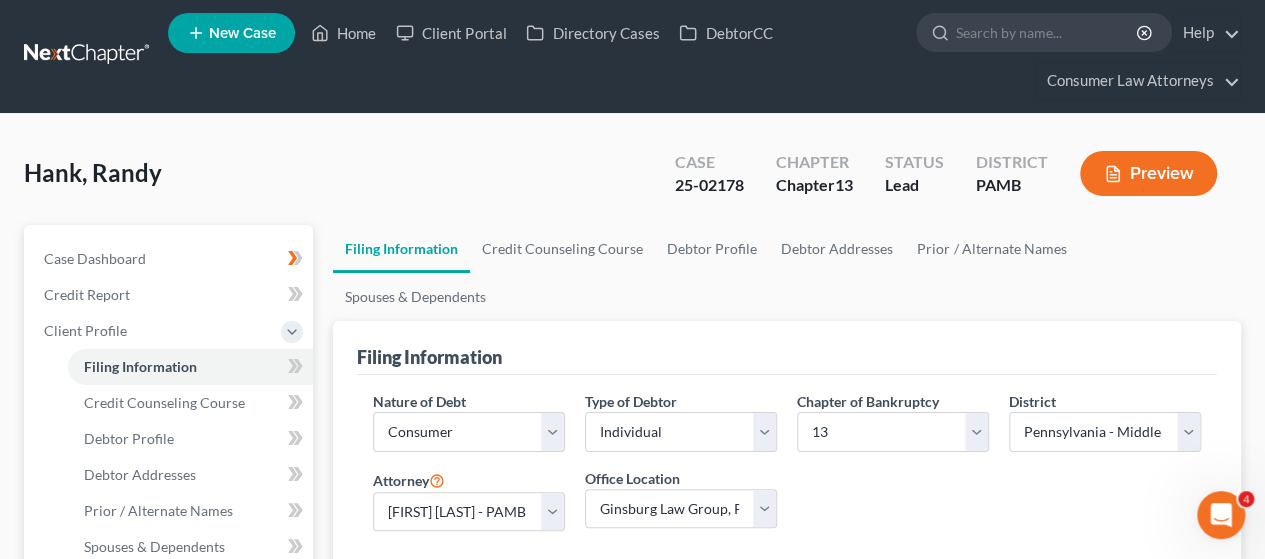 scroll, scrollTop: 0, scrollLeft: 0, axis: both 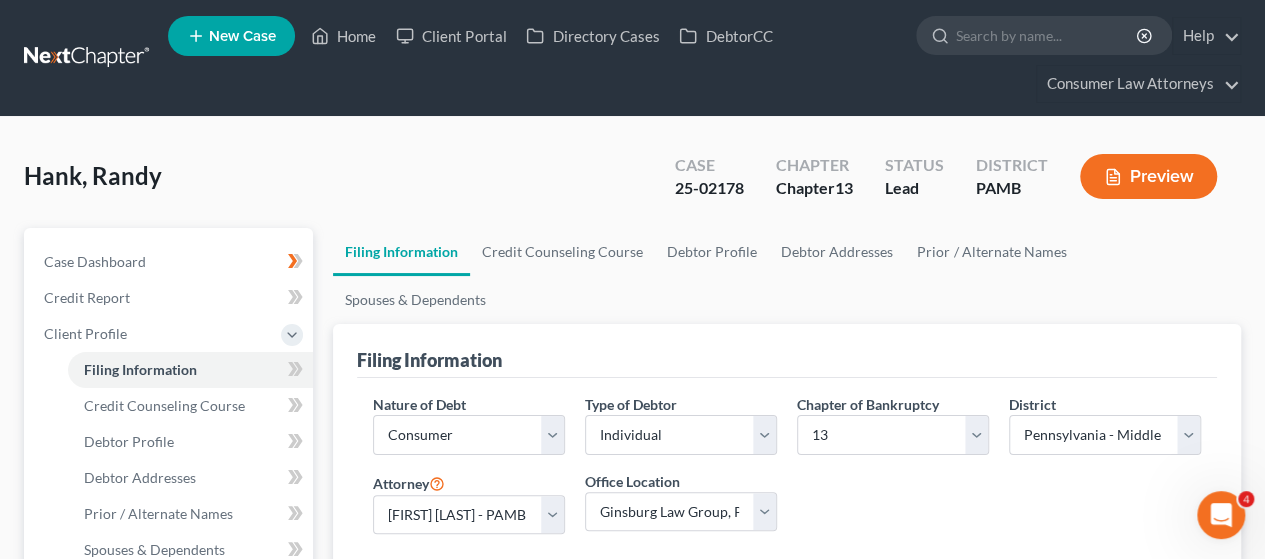 type on "25-02178" 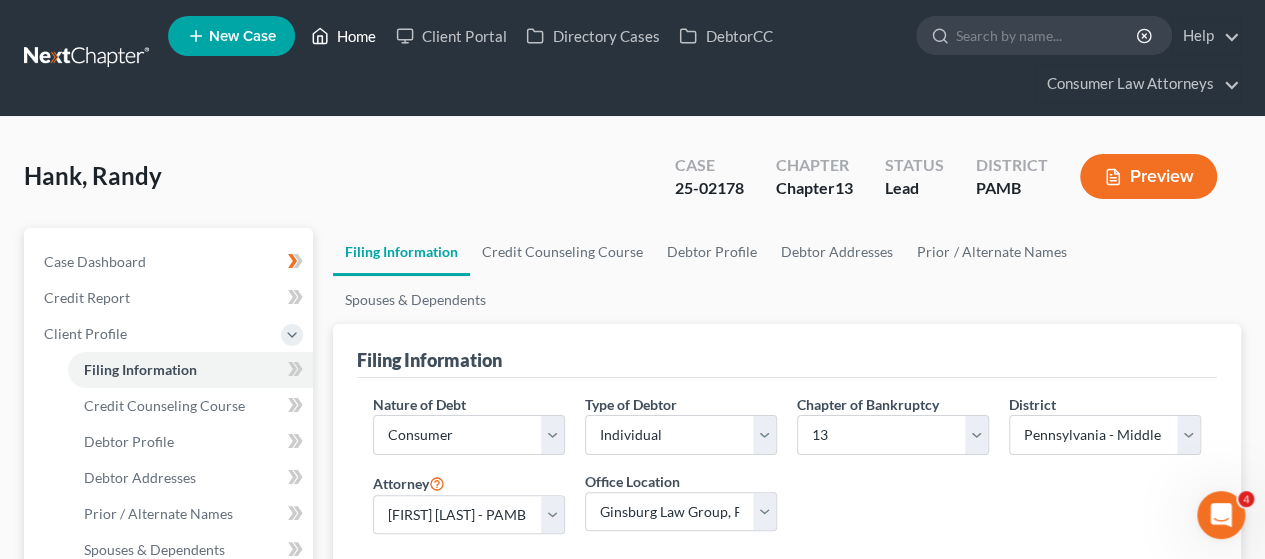 click on "Home" at bounding box center [343, 36] 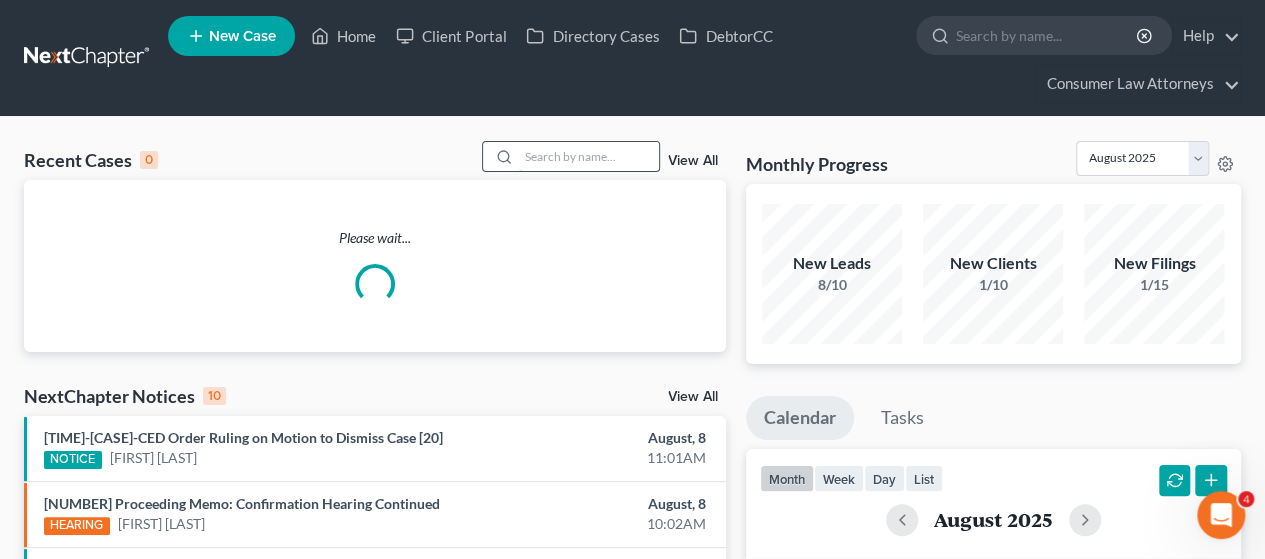 click at bounding box center (589, 156) 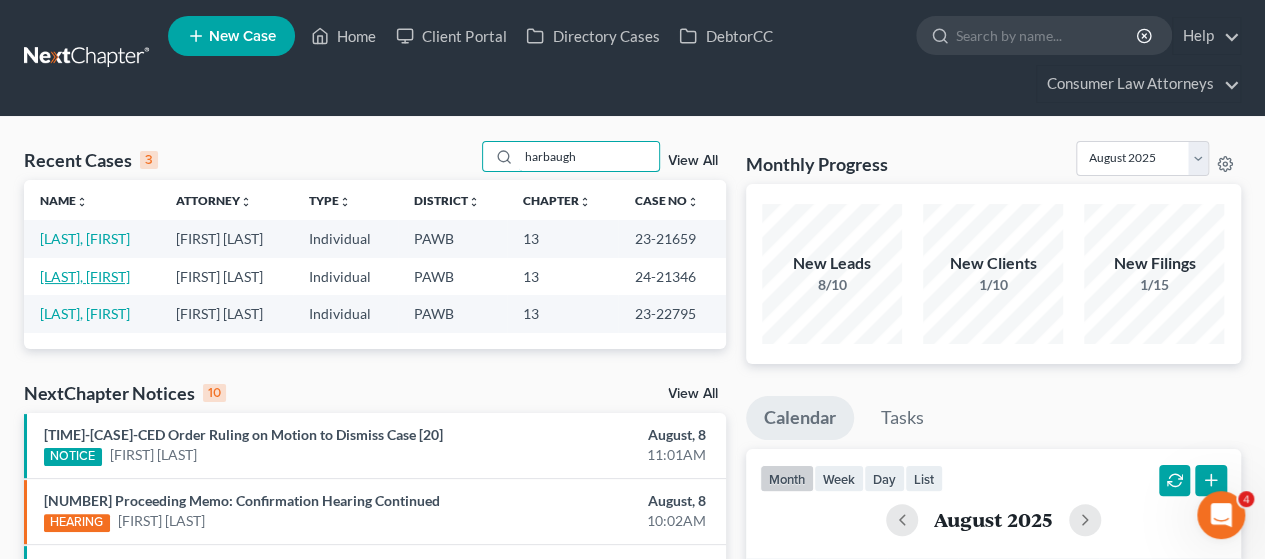 type on "harbaugh" 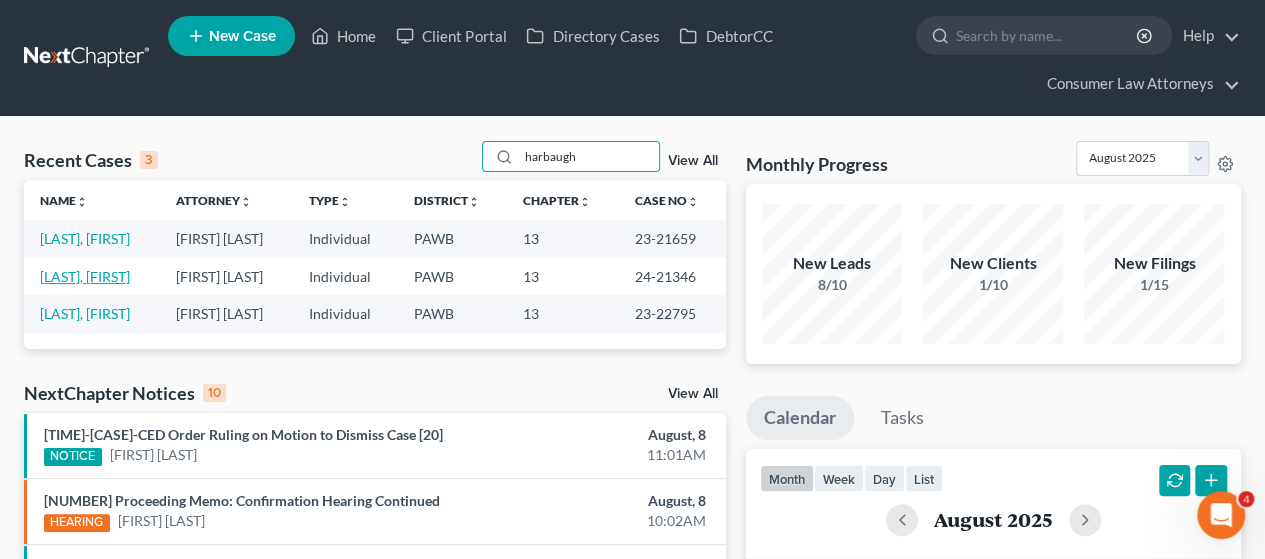 click on "[LAST], [FIRST]" at bounding box center (85, 276) 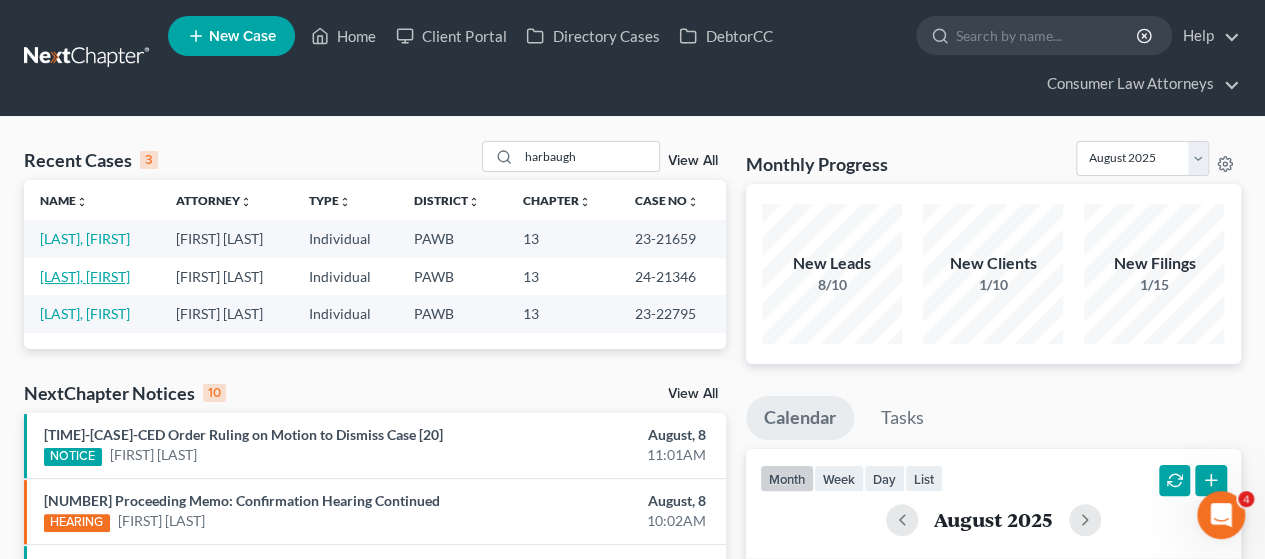 select on "18" 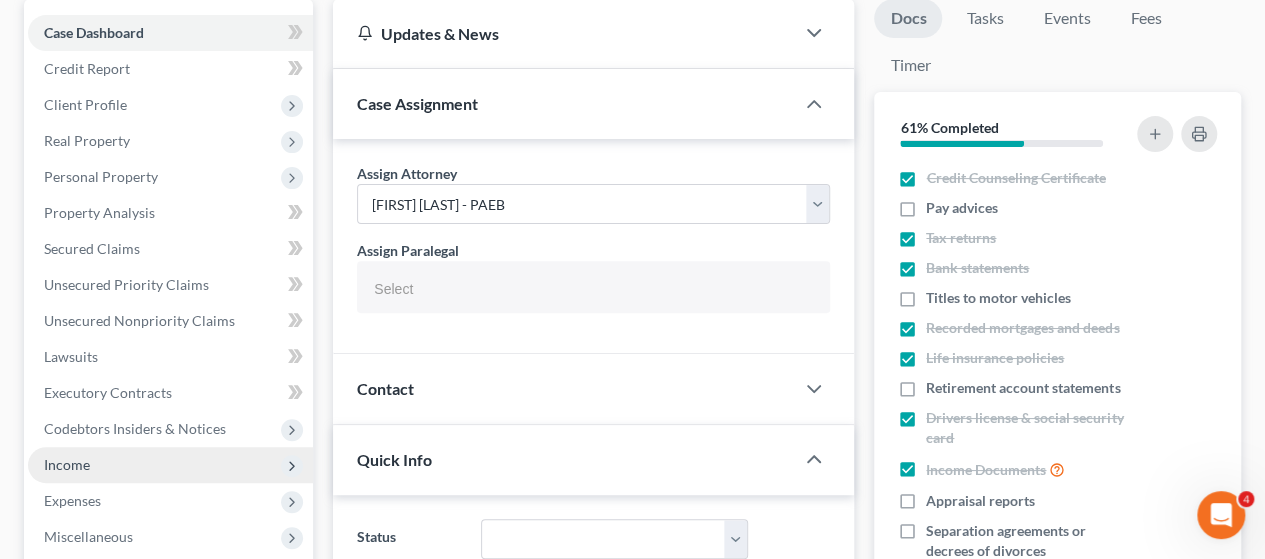 scroll, scrollTop: 0, scrollLeft: 0, axis: both 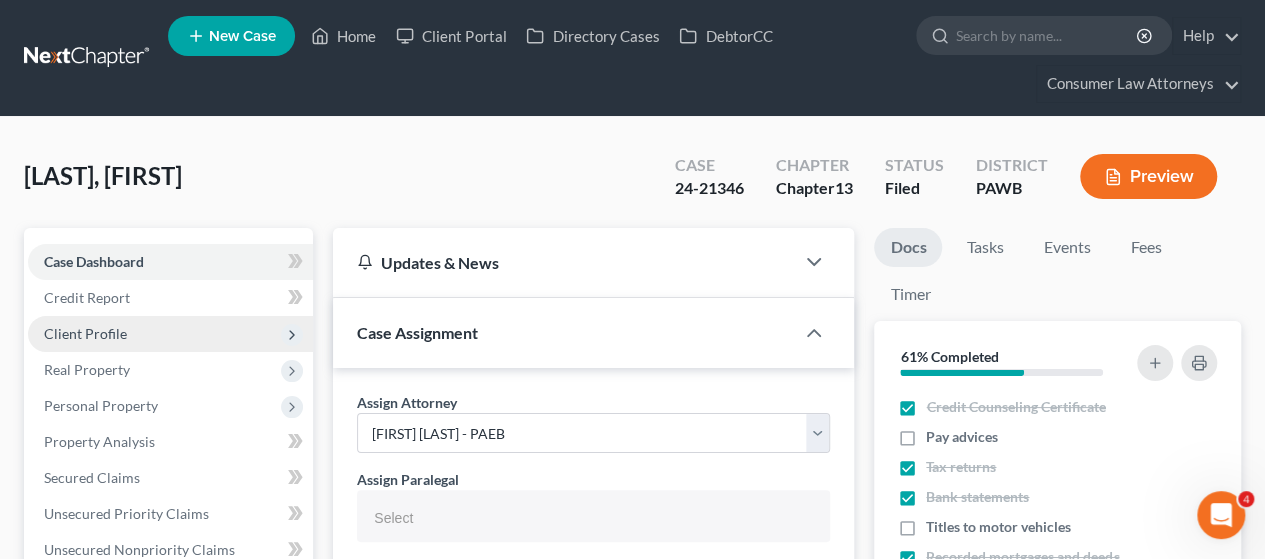 click on "Client Profile" at bounding box center (85, 333) 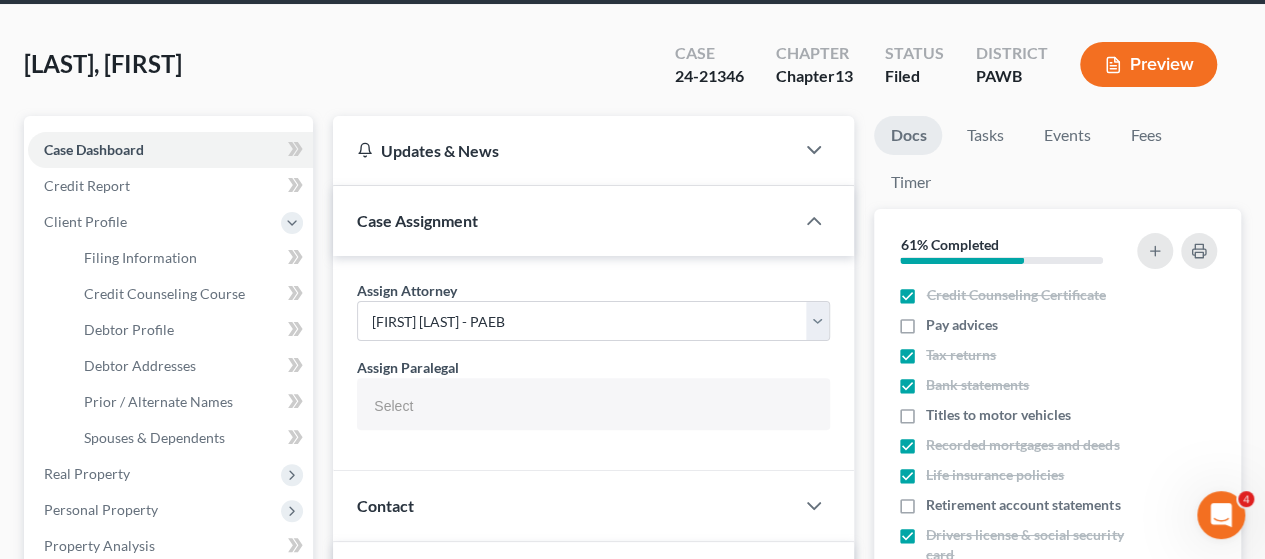 scroll, scrollTop: 100, scrollLeft: 0, axis: vertical 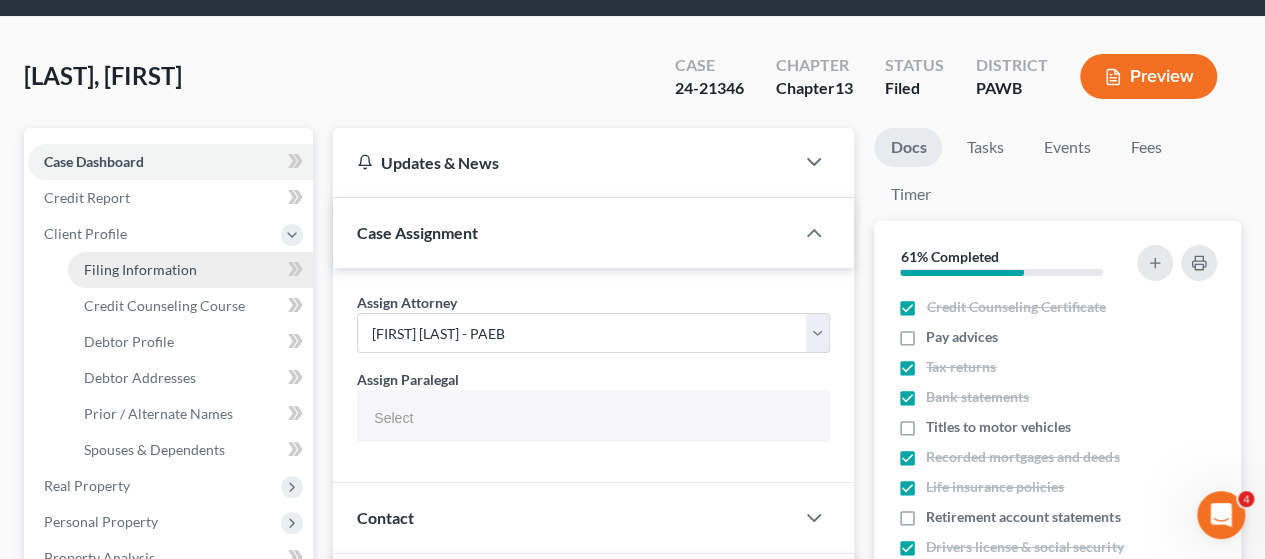 click on "Filing Information" at bounding box center (140, 269) 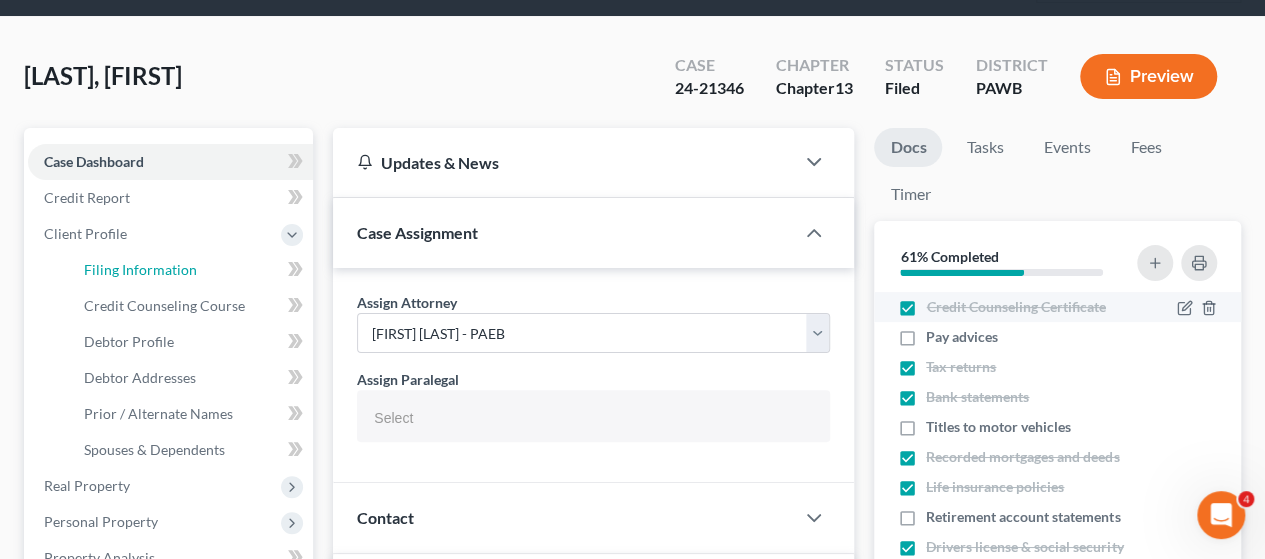 select on "1" 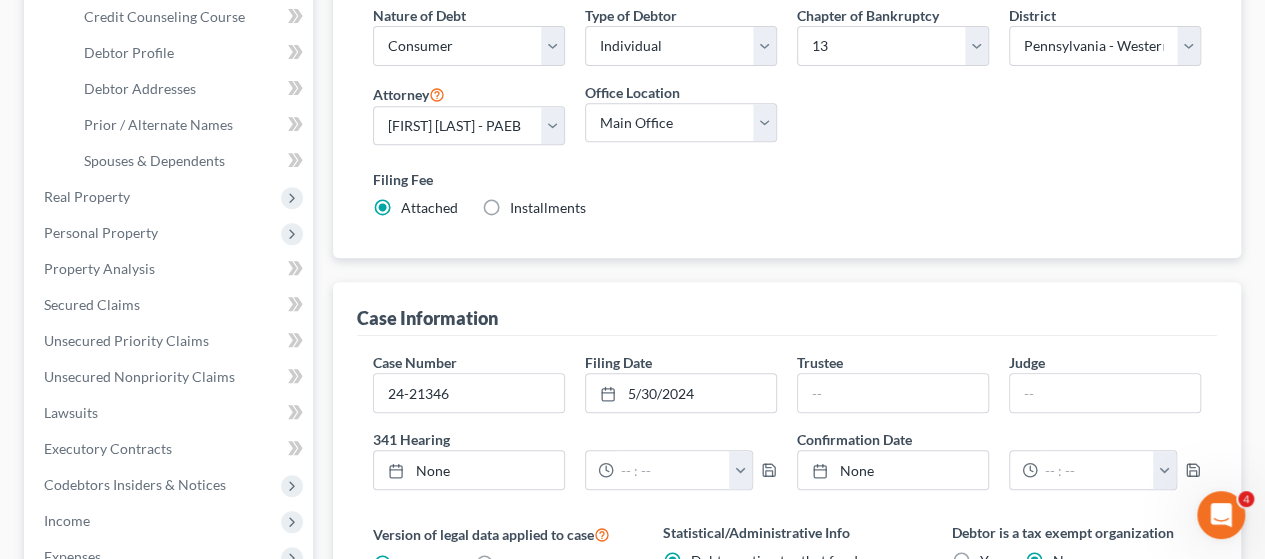 scroll, scrollTop: 400, scrollLeft: 0, axis: vertical 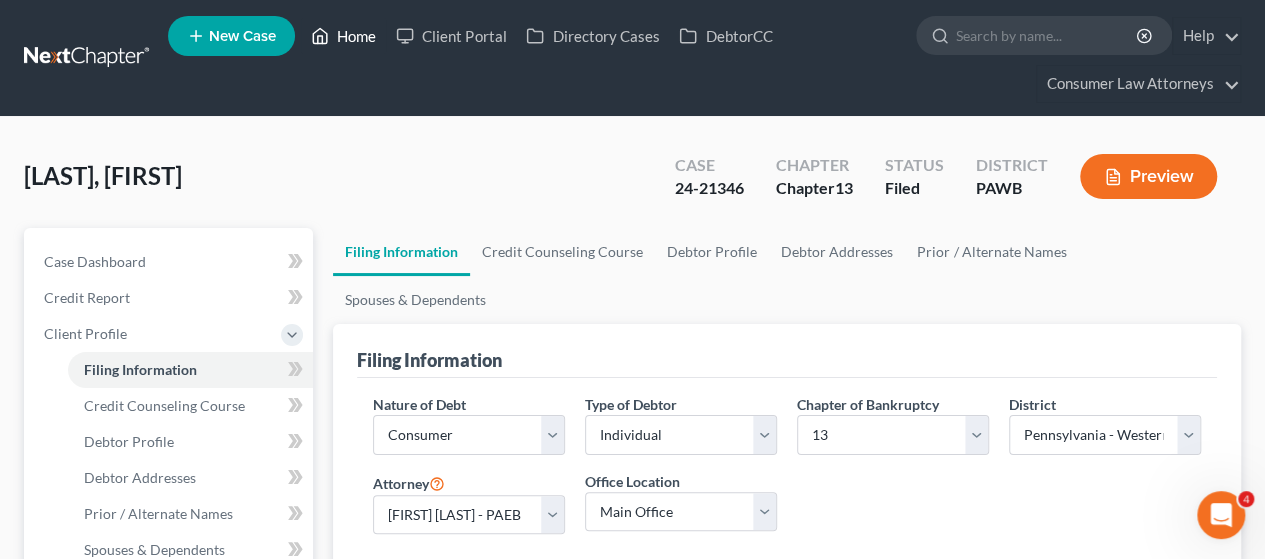 click on "Home" at bounding box center (343, 36) 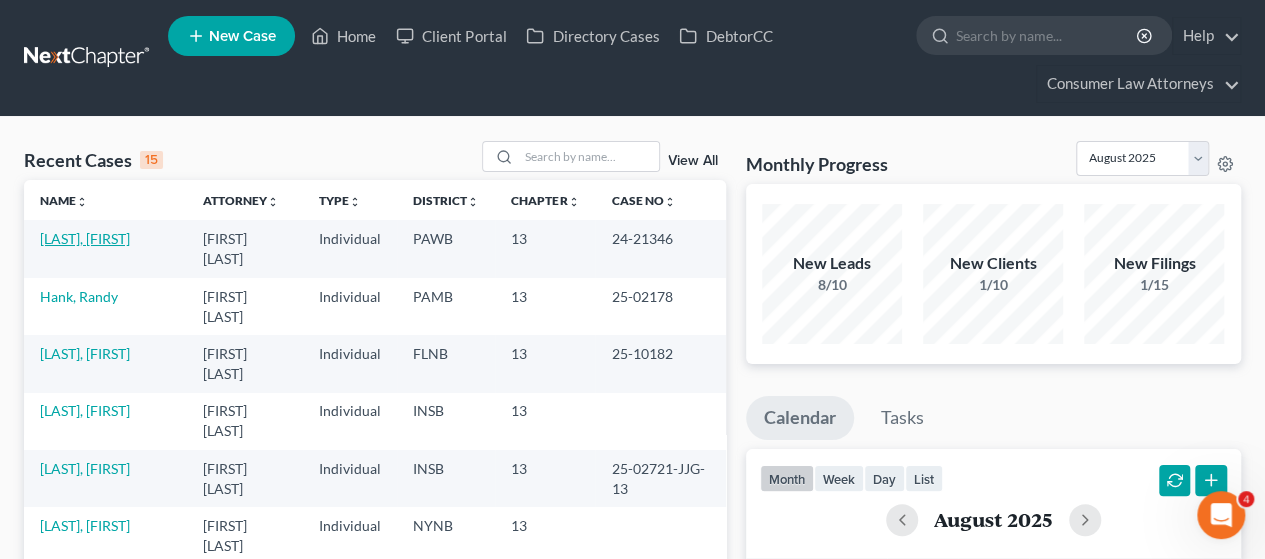 click on "[LAST], [FIRST]" at bounding box center (85, 238) 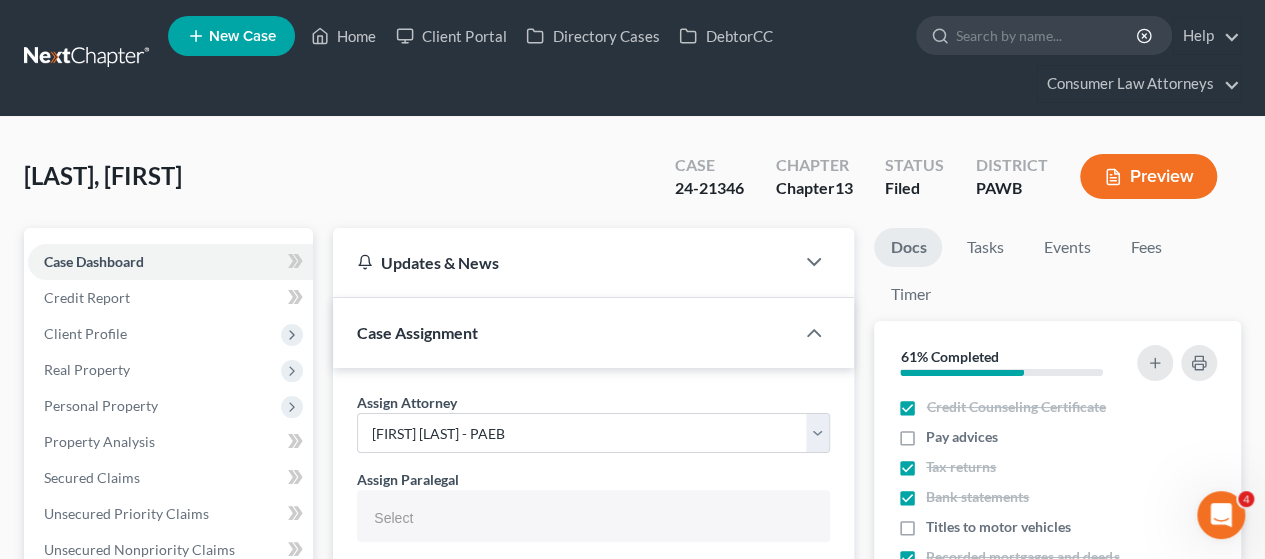 select 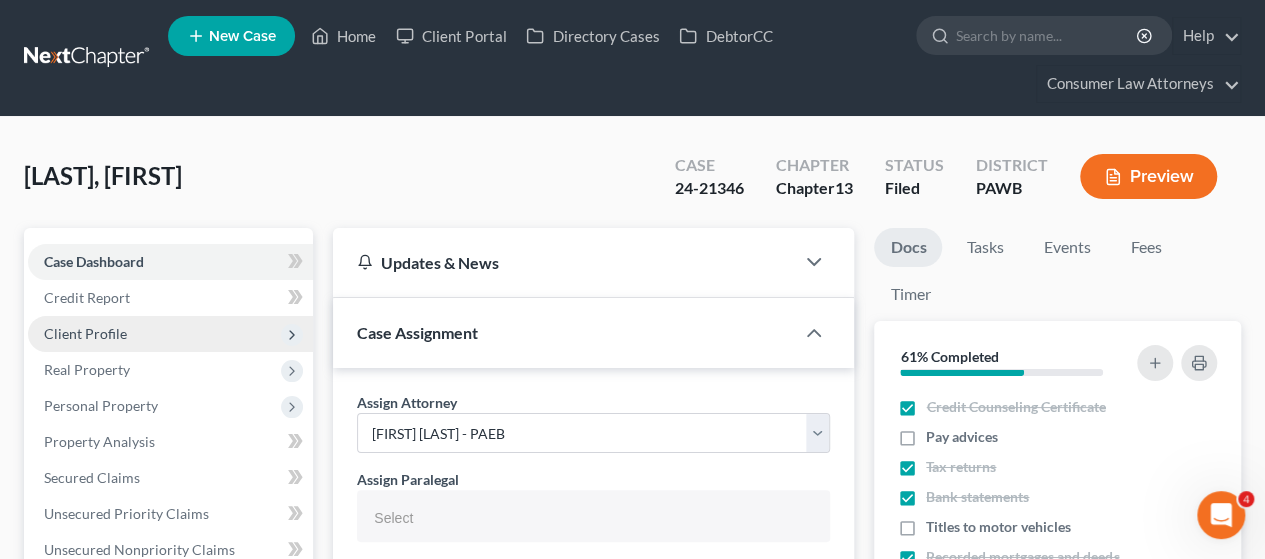click on "Client Profile" at bounding box center (85, 333) 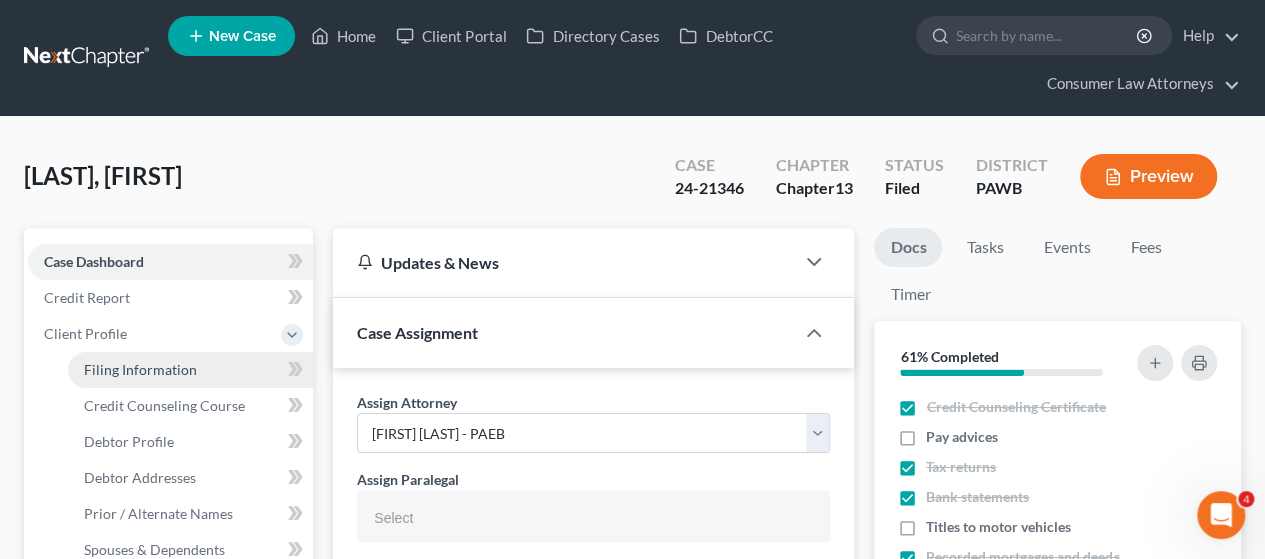 click on "Filing Information" at bounding box center [140, 369] 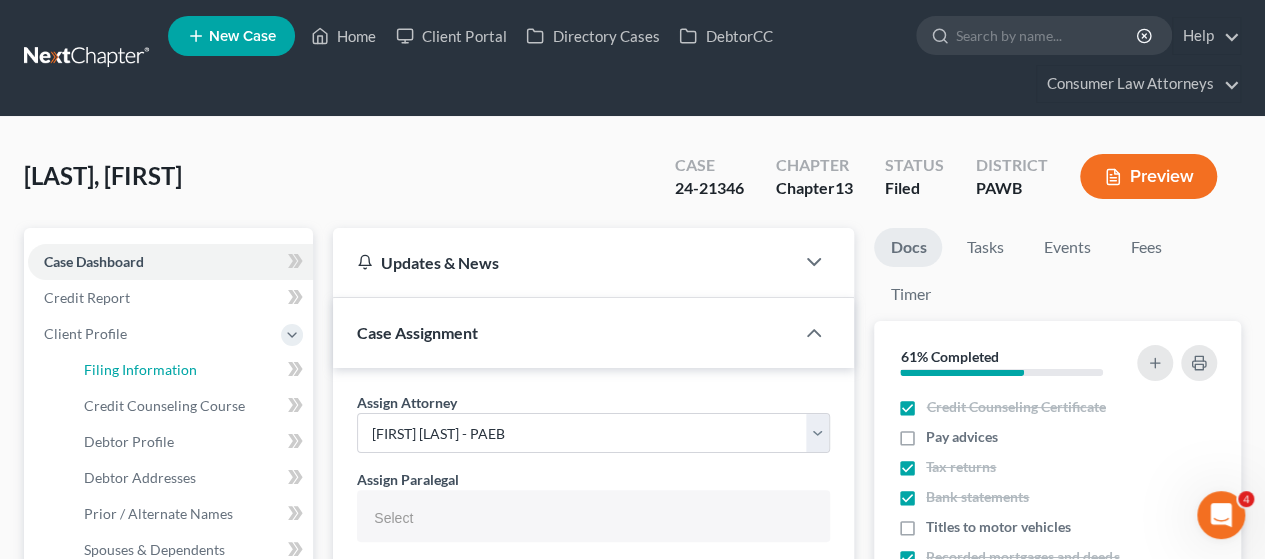 select on "1" 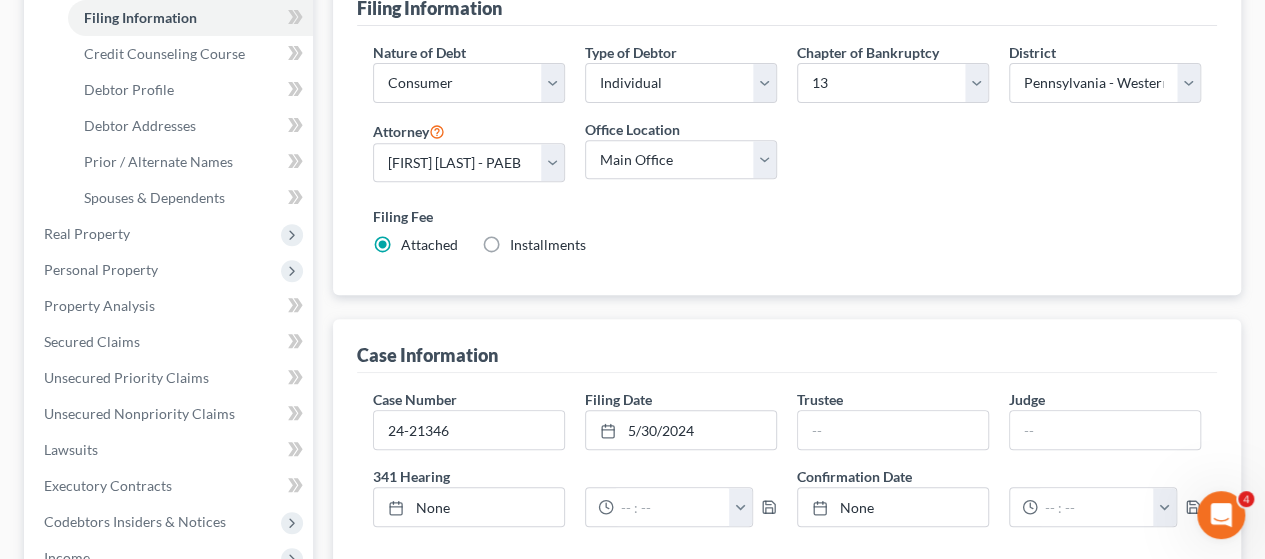 scroll, scrollTop: 400, scrollLeft: 0, axis: vertical 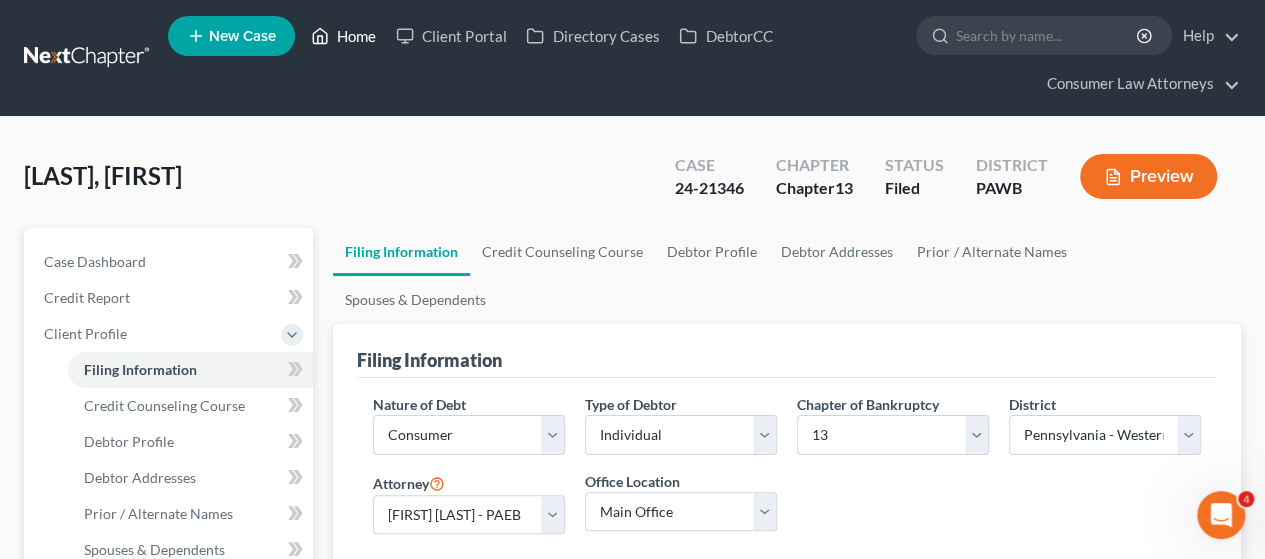 click on "Home" at bounding box center (343, 36) 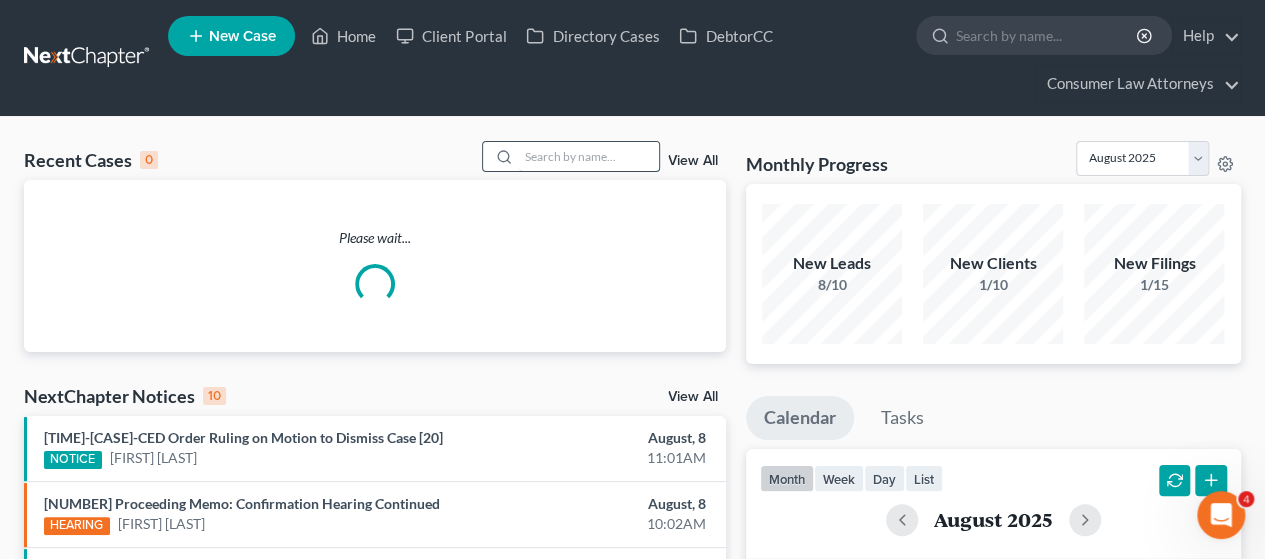 click at bounding box center (589, 156) 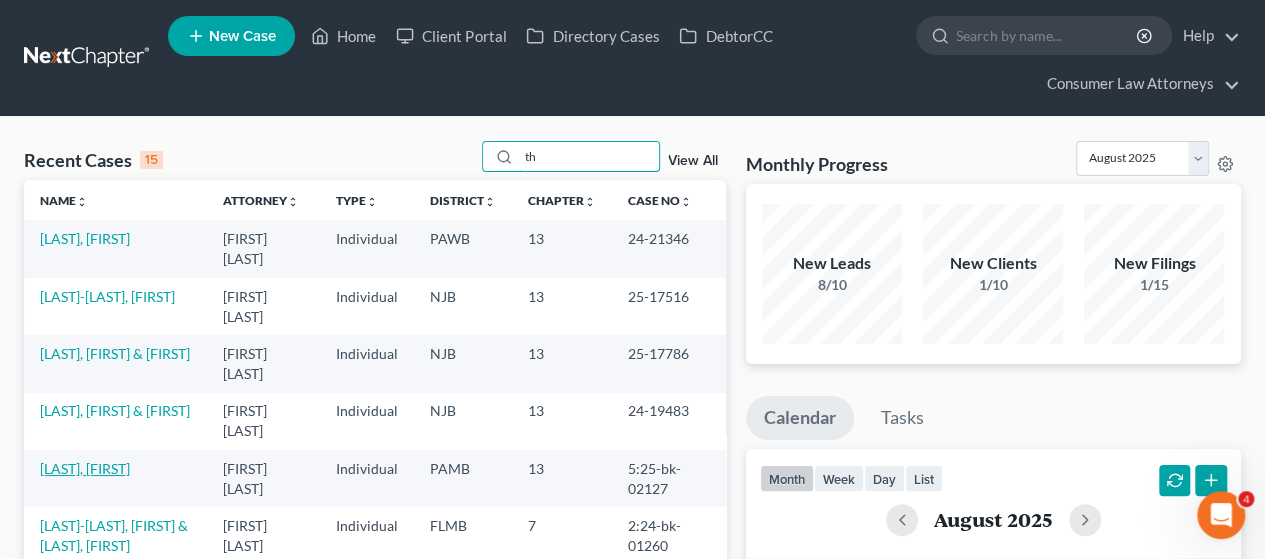type on "th" 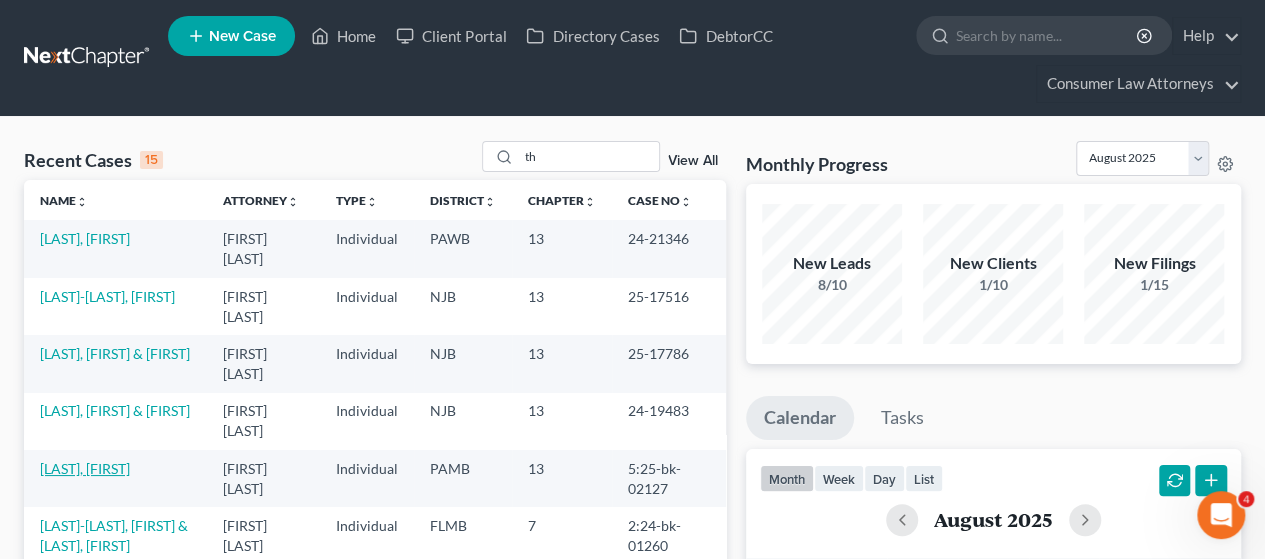 click on "[LAST], [FIRST]" at bounding box center [85, 468] 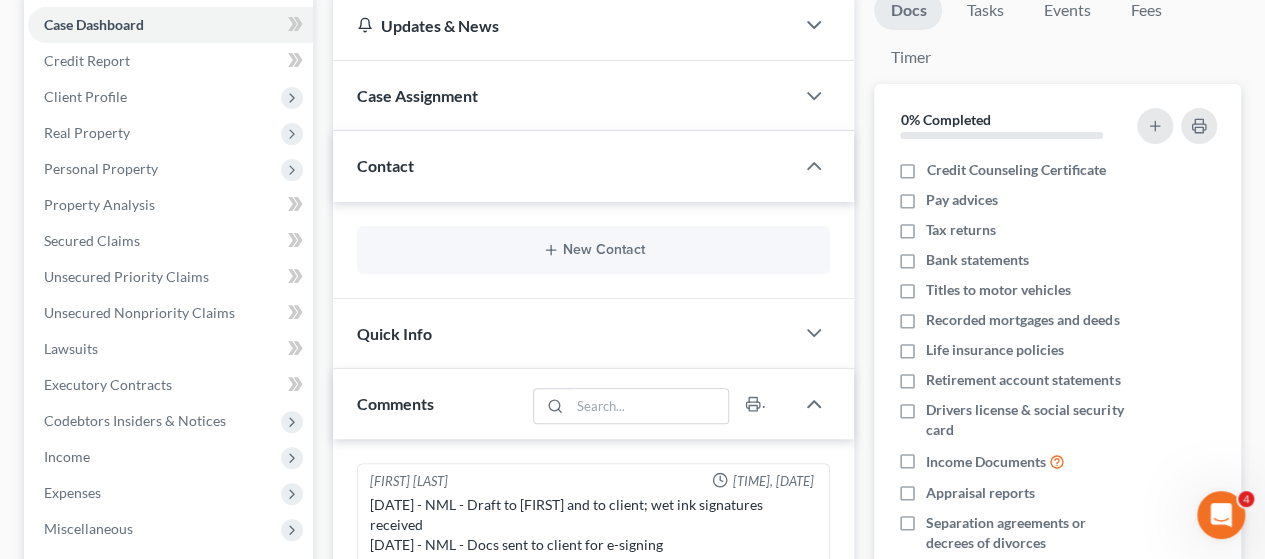 scroll, scrollTop: 600, scrollLeft: 0, axis: vertical 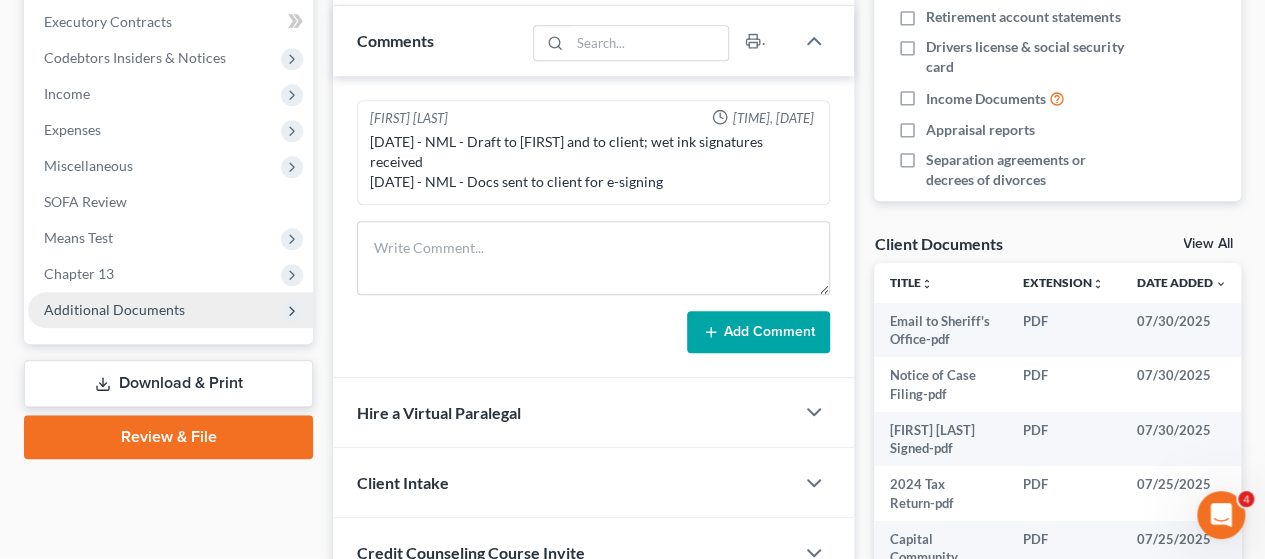 click on "Additional Documents" at bounding box center [114, 309] 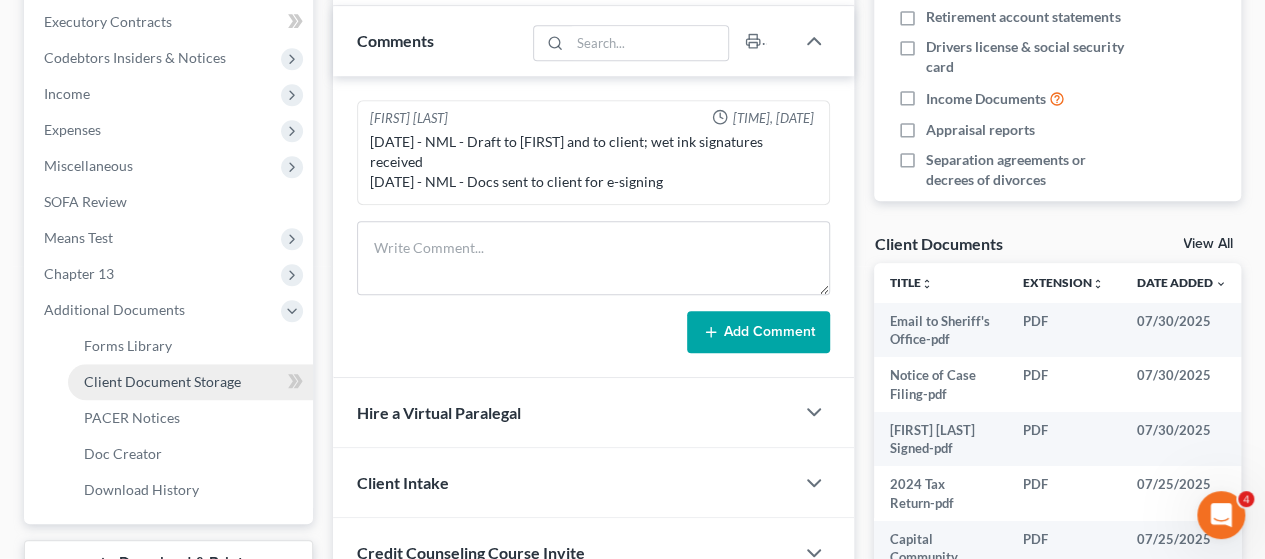 click on "Client Document Storage" at bounding box center [162, 381] 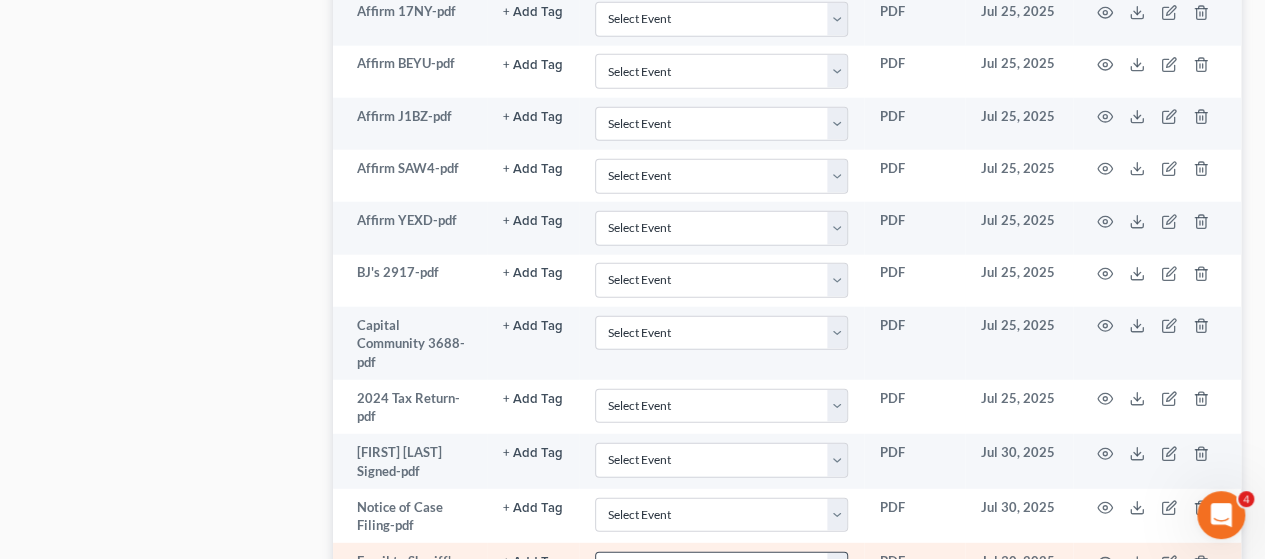 scroll, scrollTop: 2500, scrollLeft: 0, axis: vertical 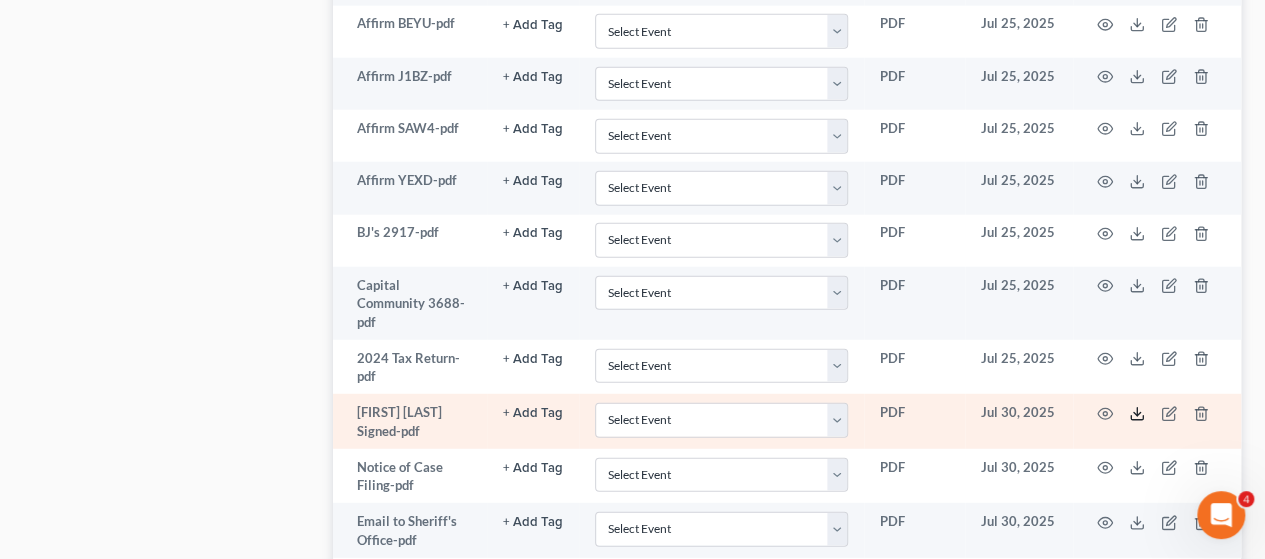 click 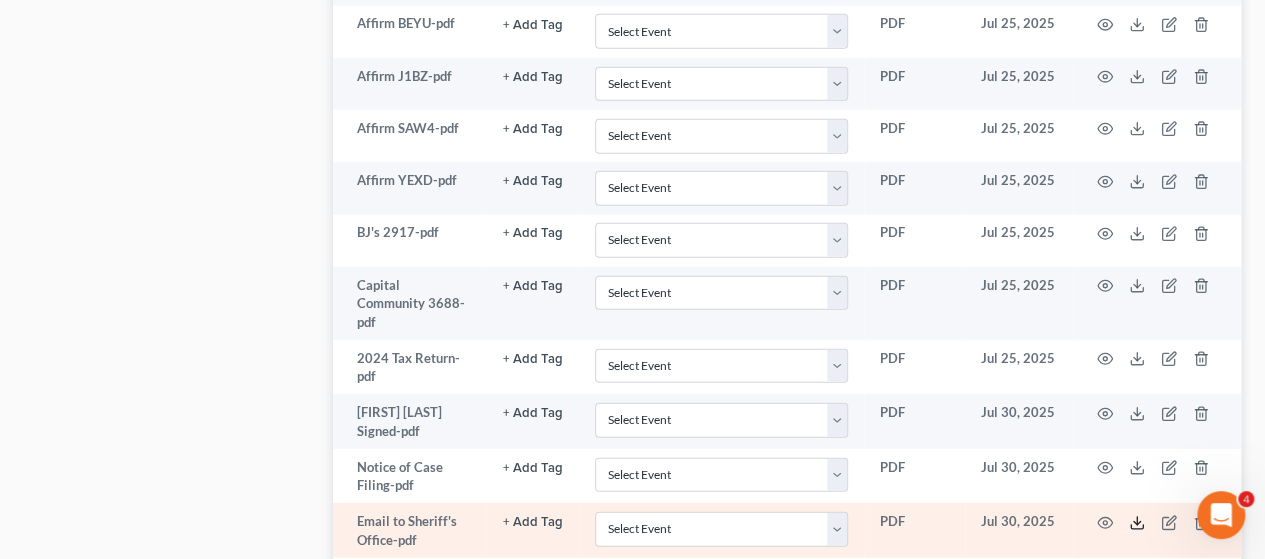 click 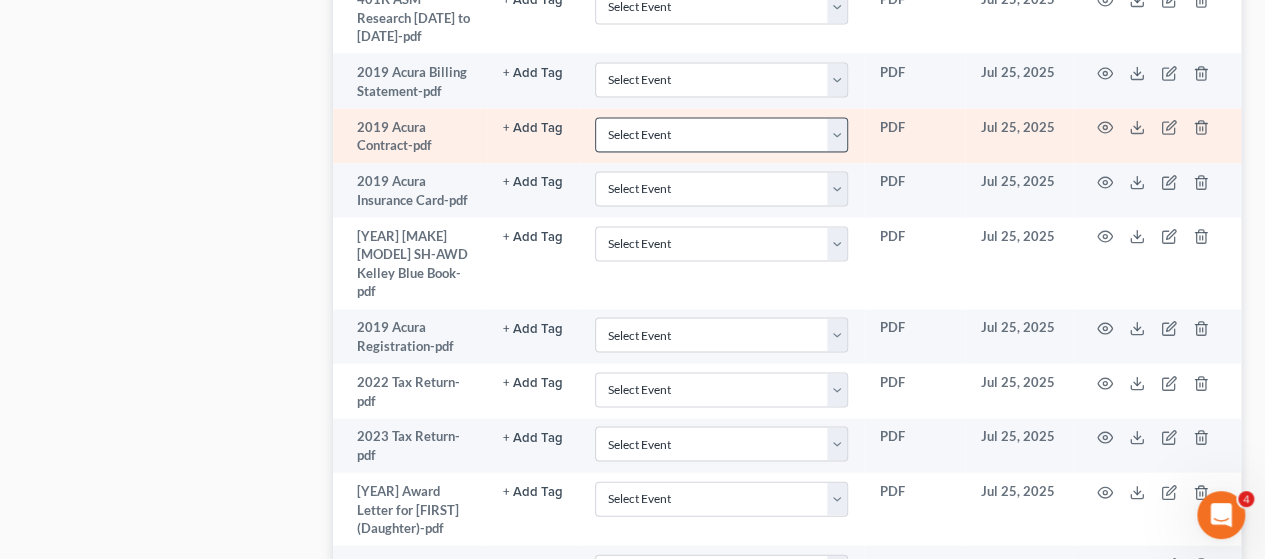 scroll, scrollTop: 1900, scrollLeft: 0, axis: vertical 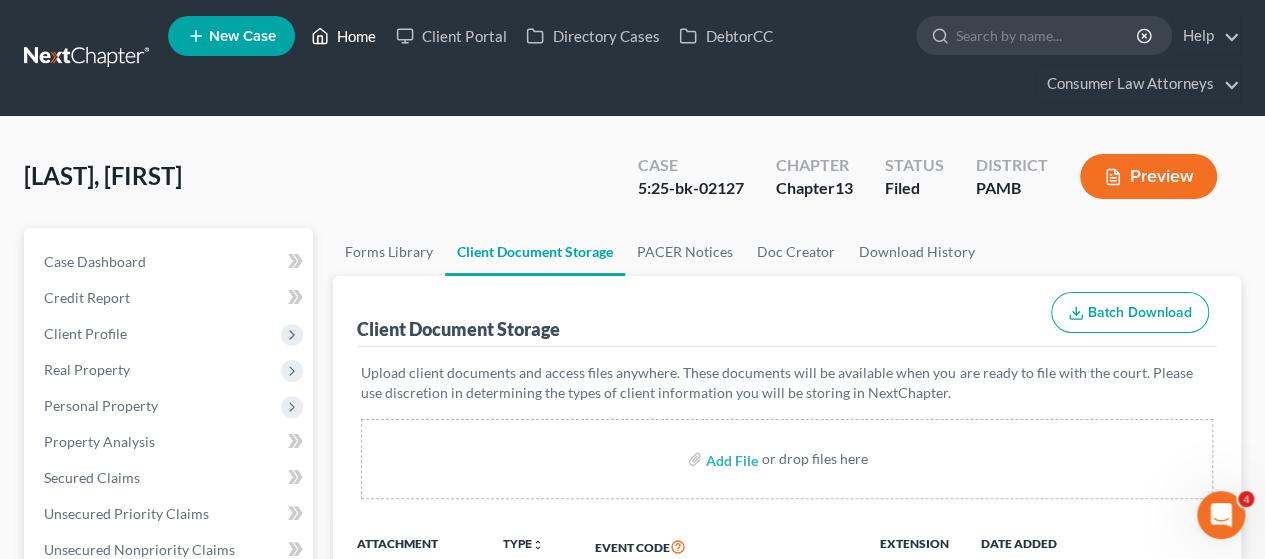 click on "Home" at bounding box center (343, 36) 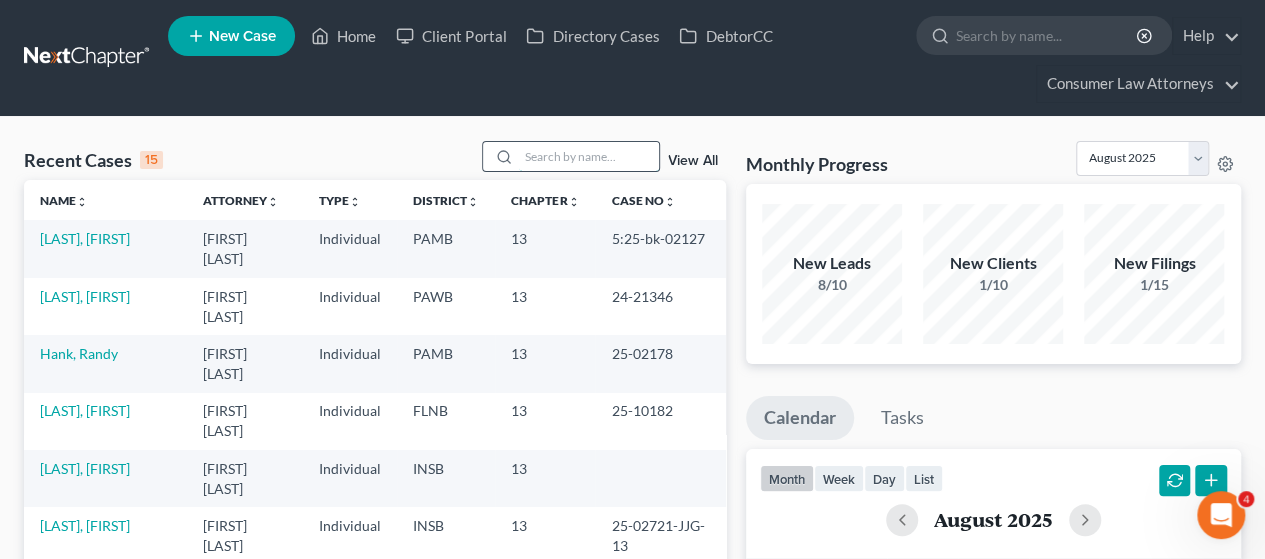 click at bounding box center [589, 156] 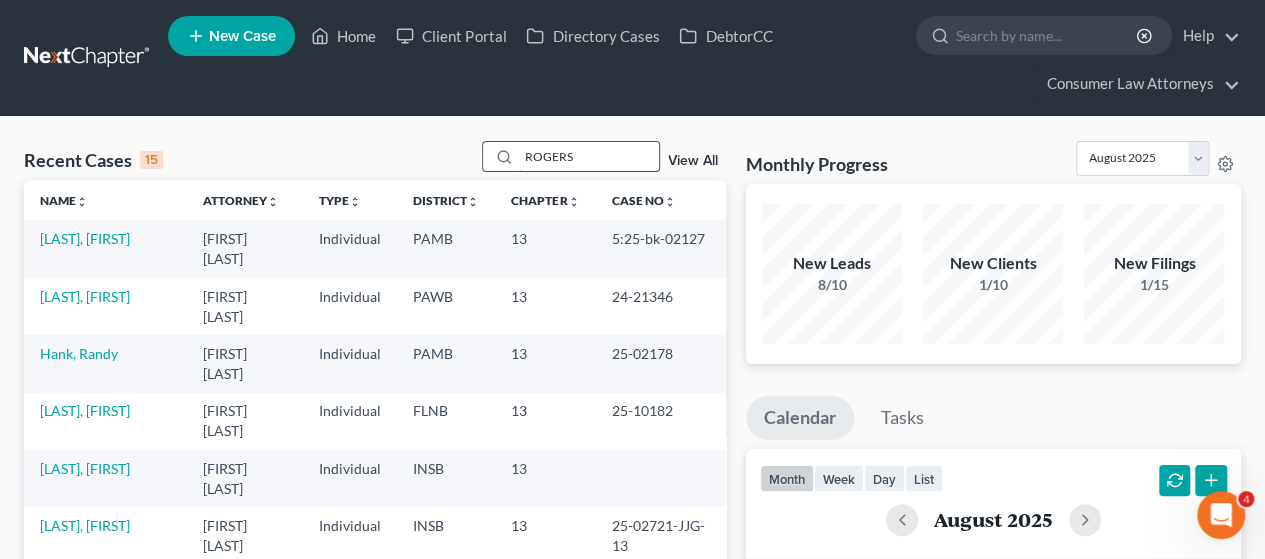 type on "ROGERS" 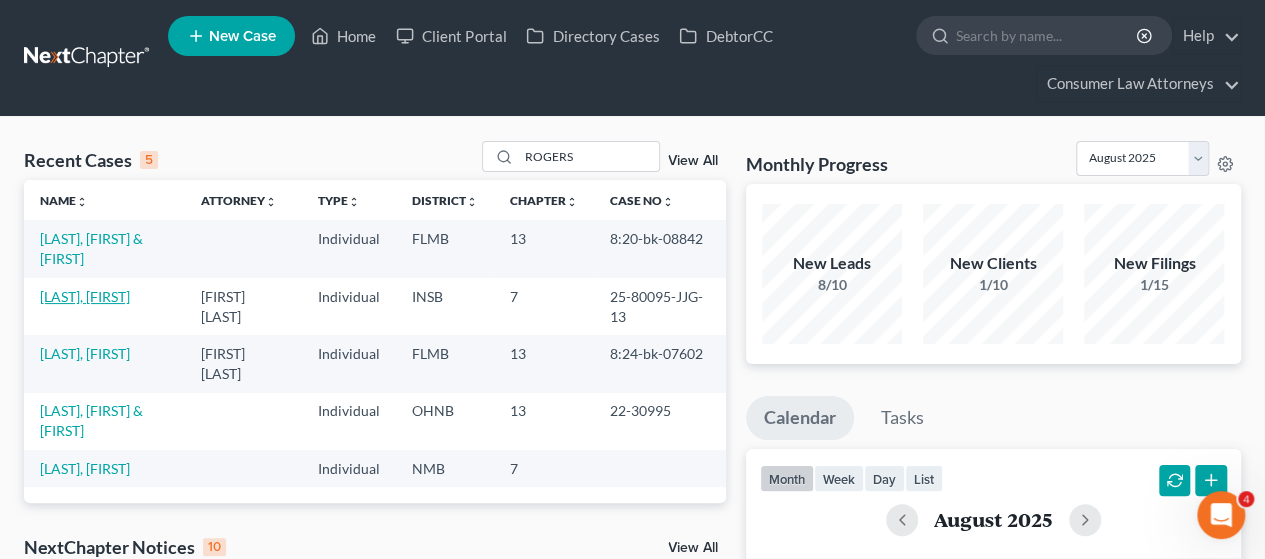 click on "[LAST], [FIRST]" at bounding box center [85, 296] 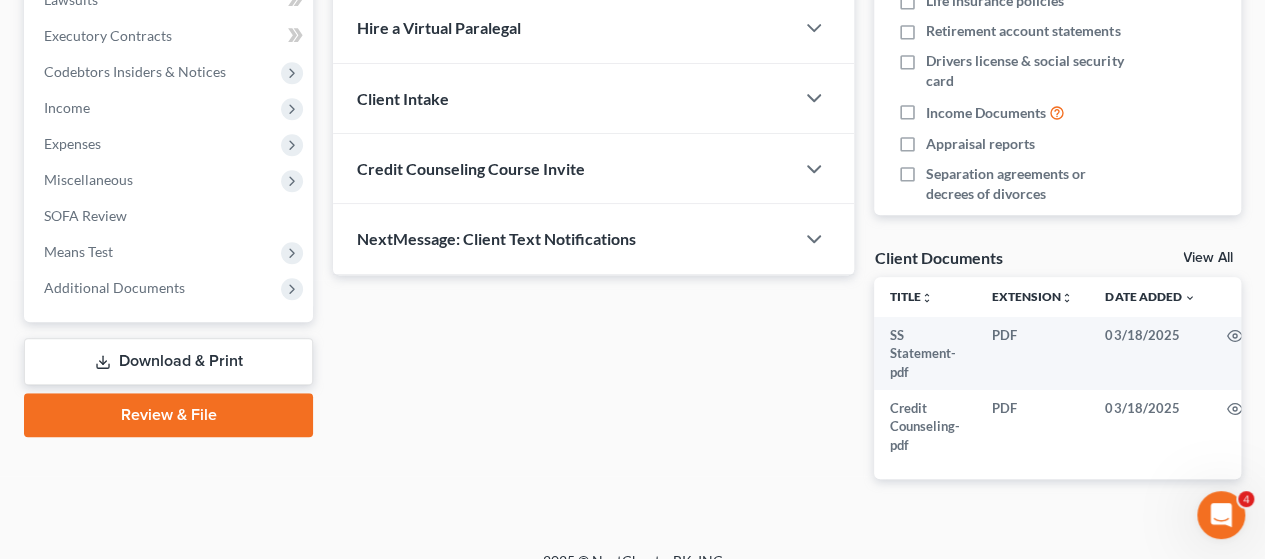 scroll, scrollTop: 600, scrollLeft: 0, axis: vertical 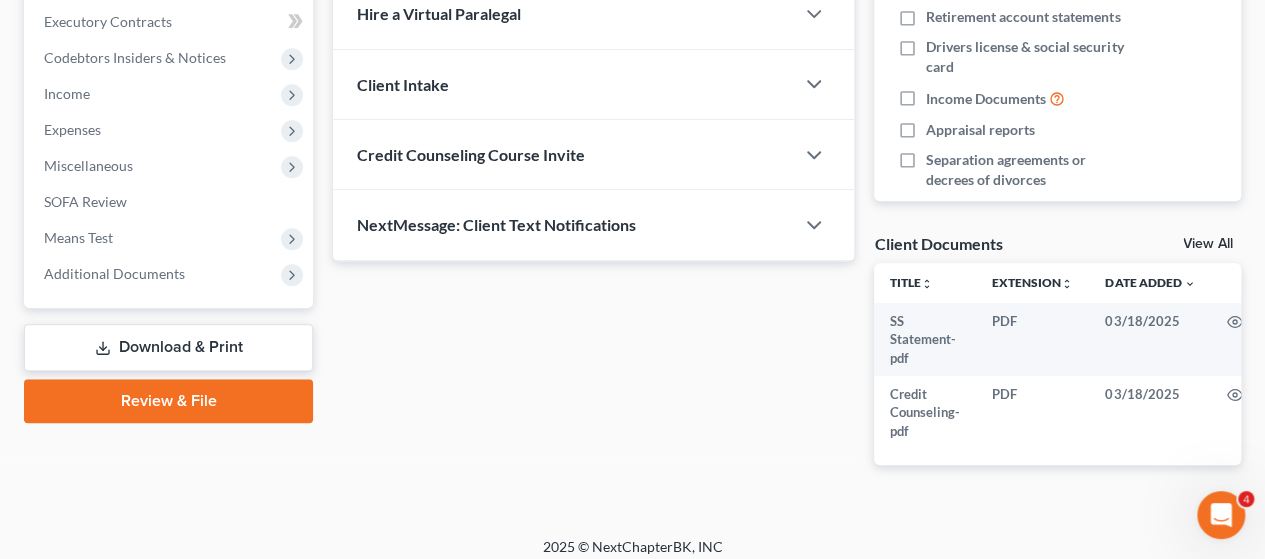 click on "Download & Print" at bounding box center [168, 347] 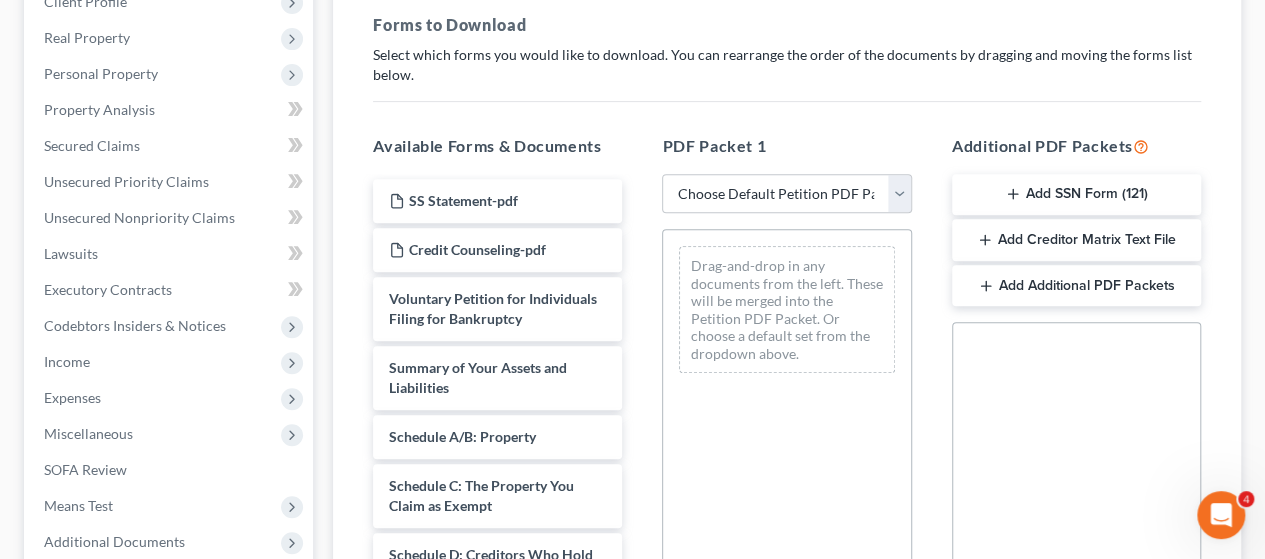 scroll, scrollTop: 400, scrollLeft: 0, axis: vertical 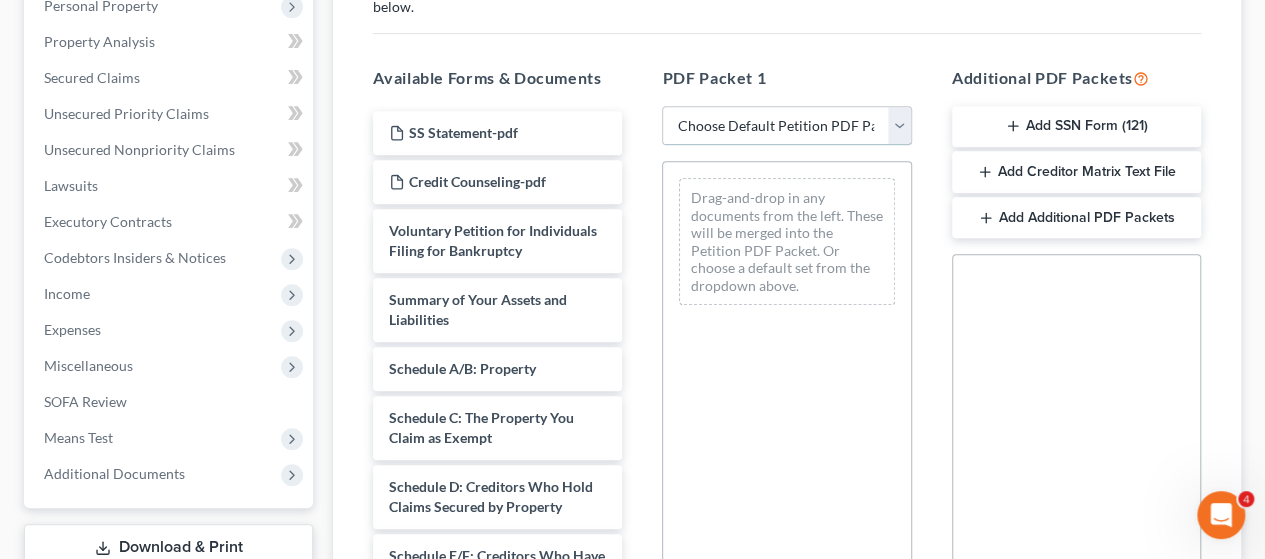 click on "Choose Default Petition PDF Packet Complete Bankruptcy Petition (all forms and schedules) Emergency Filing Forms (Petition and Creditor List Only) Amended Forms Signature Pages Only" at bounding box center [786, 126] 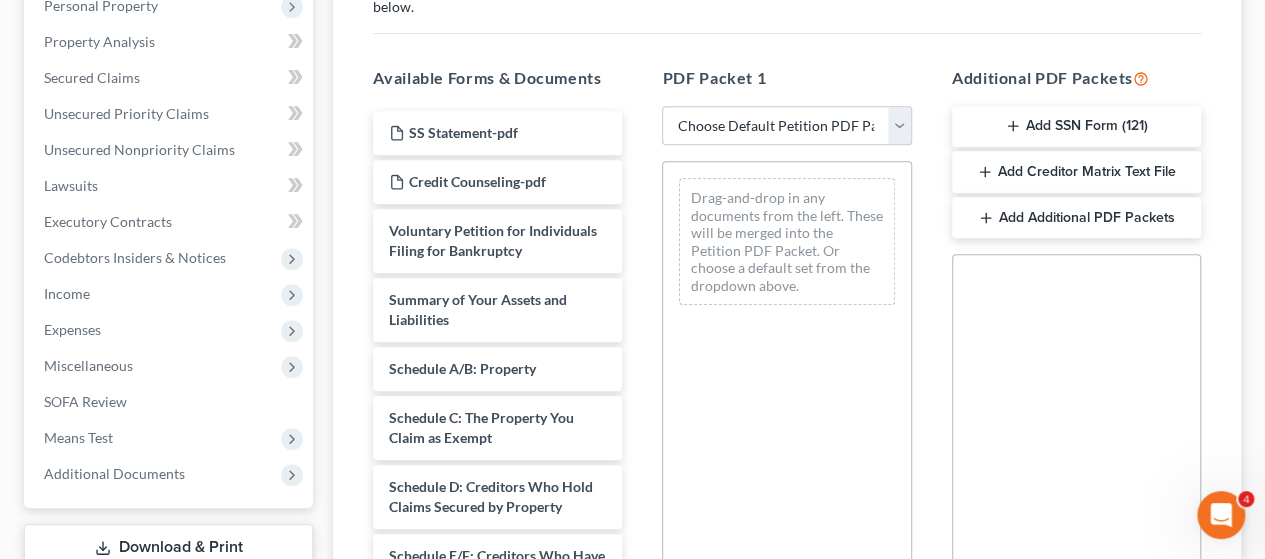 click on "Additional PDF Packets  Add SSN Form (121) Add Creditor Matrix Text File Add Additional PDF Packets Social Security Number Statement of Social Security Number Creditor Matrix Text File Creditor.txt Declaration Re: Electronic Filing Declaration Re: Electronic Filing of Petition, Lists, Schedules and Statements - Exhibit B-1 Declaration Re: Electronic Filing Declaration Re: Electronic Filing Declaration Re: Electronic Filing of Petition and Matrix - Exhibit B-2 Declaration Re: Electronic Filing Declaration Re: Electronic Filing Amended - Exhibit B-3 original statements and schedules voluntary petition as amended on the date indicated below statements and schedules as amended on the date indicated below master mailing list (matrix) as amended on the date indicated below" at bounding box center (1076, 389) 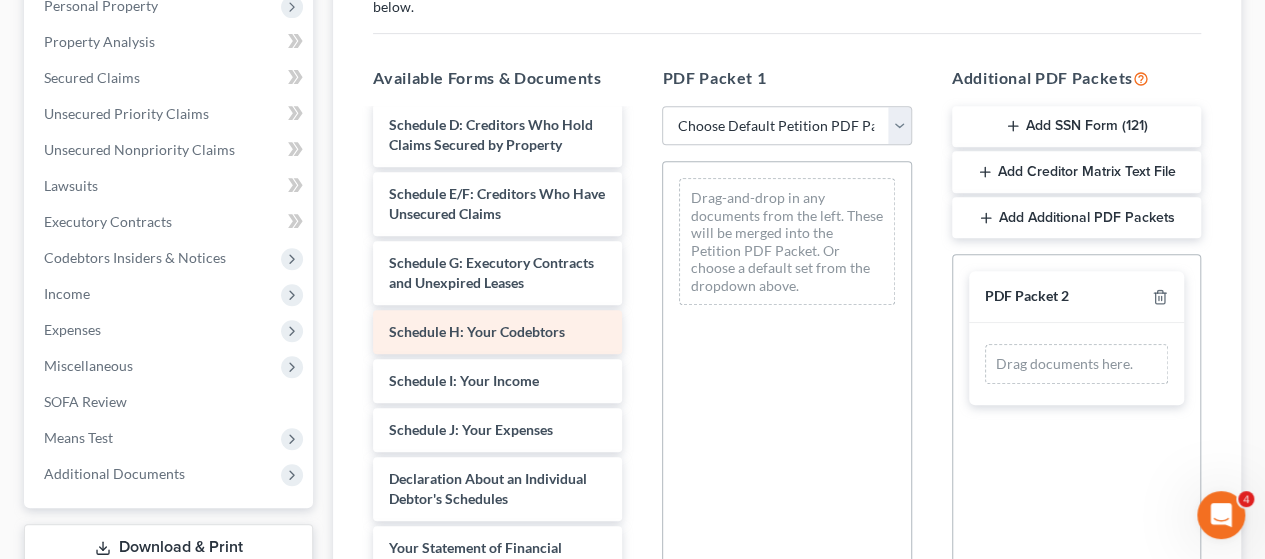 scroll, scrollTop: 400, scrollLeft: 0, axis: vertical 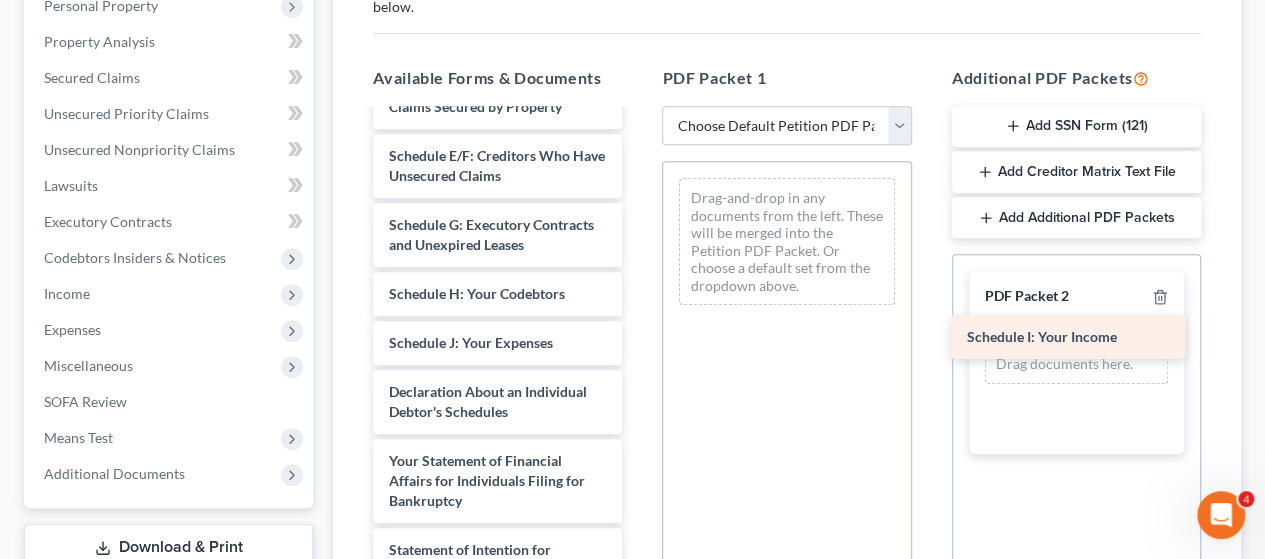 drag, startPoint x: 488, startPoint y: 379, endPoint x: 1066, endPoint y: 335, distance: 579.6723 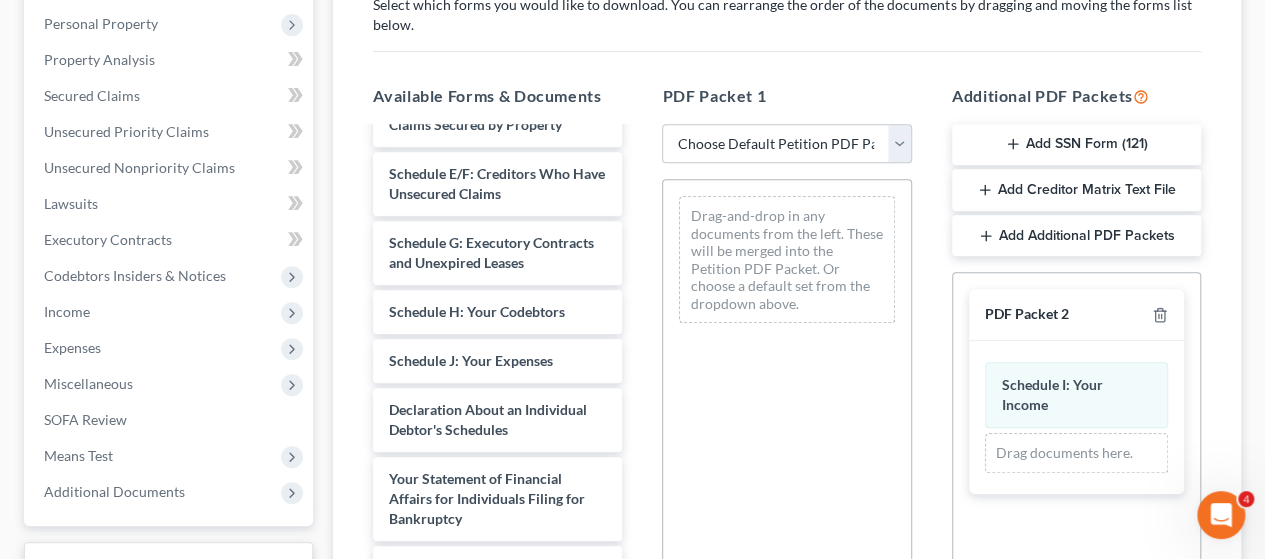 scroll, scrollTop: 0, scrollLeft: 0, axis: both 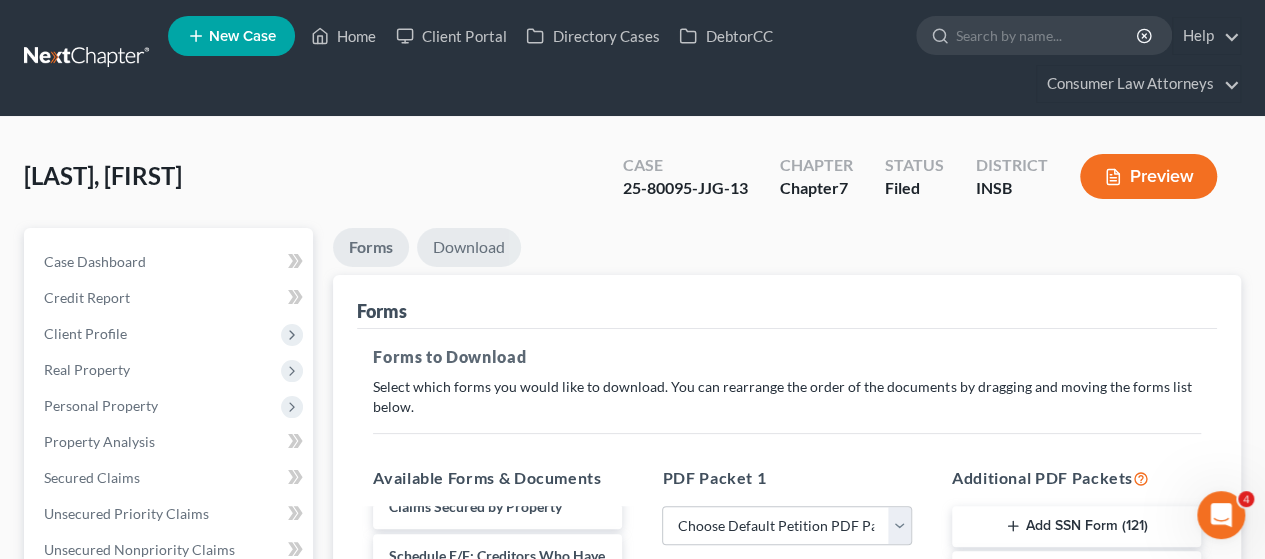 click on "Download" at bounding box center [469, 247] 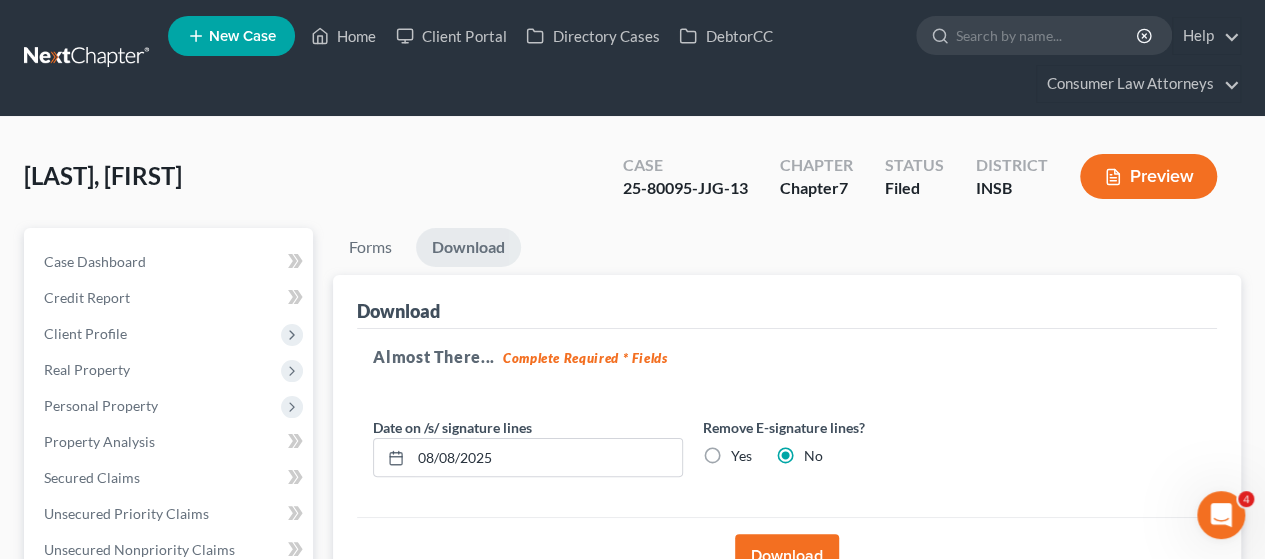 click on "Download" at bounding box center (787, 556) 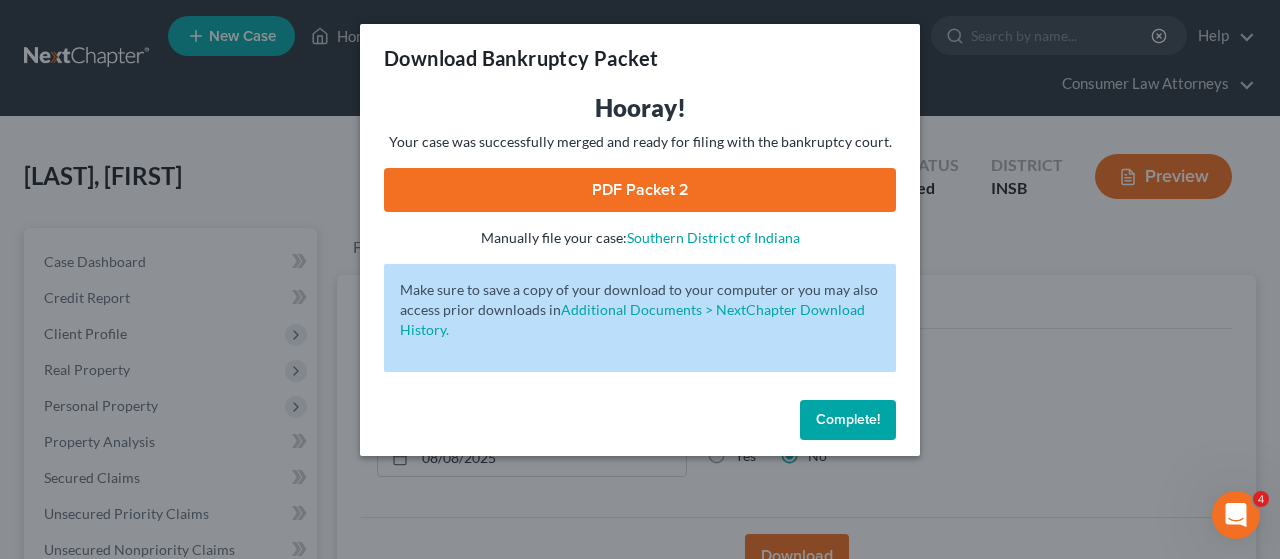 click on "PDF Packet 2" at bounding box center [640, 190] 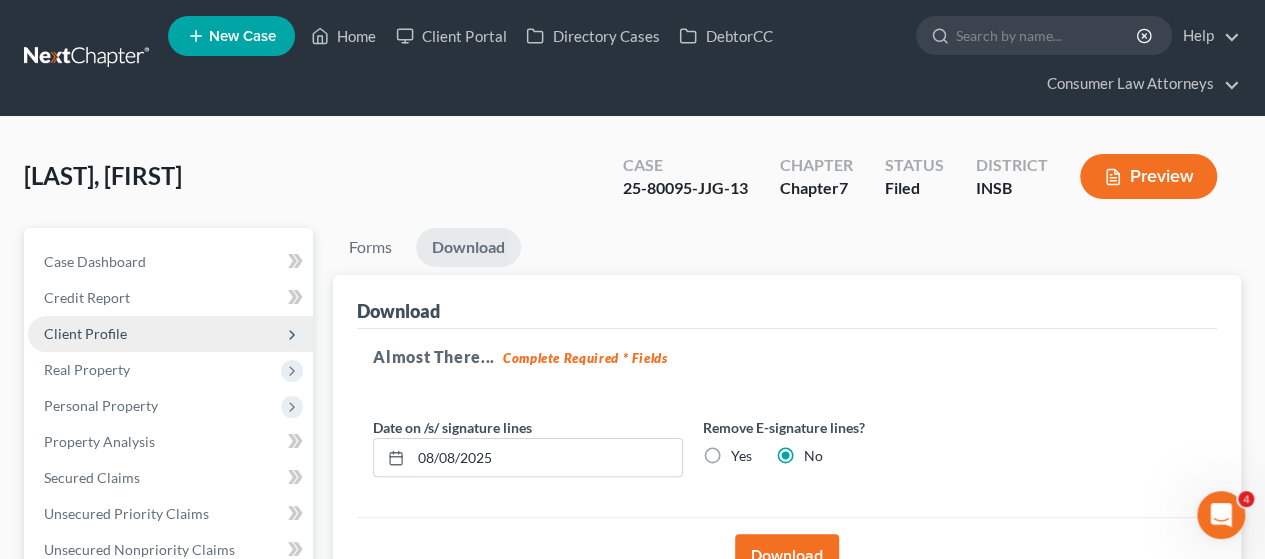 click on "Client Profile" at bounding box center (85, 333) 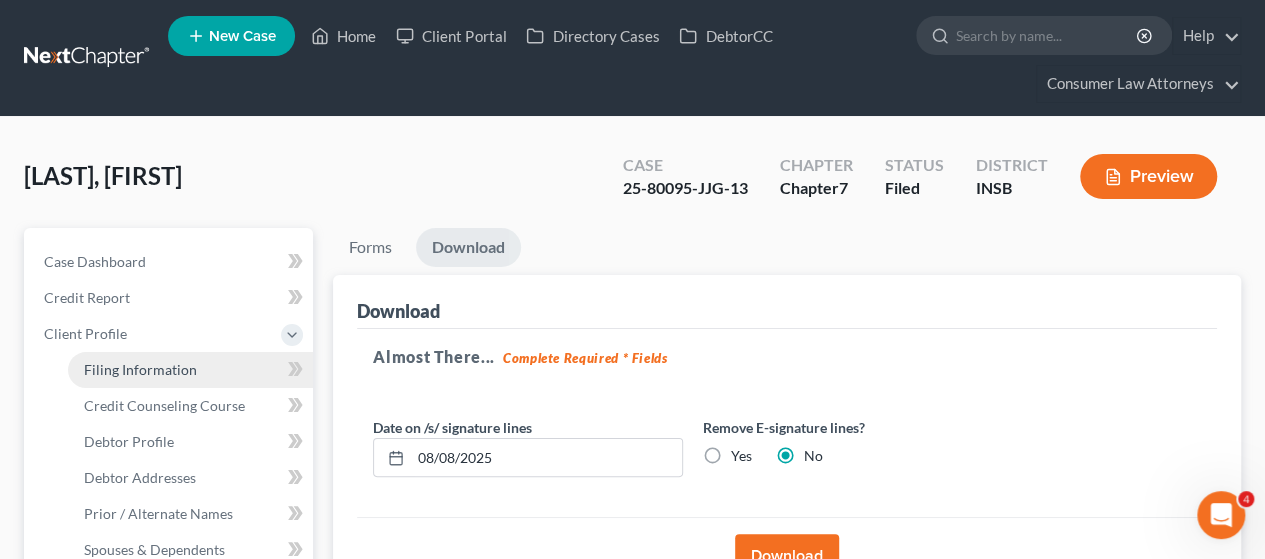 click on "Filing Information" at bounding box center [140, 369] 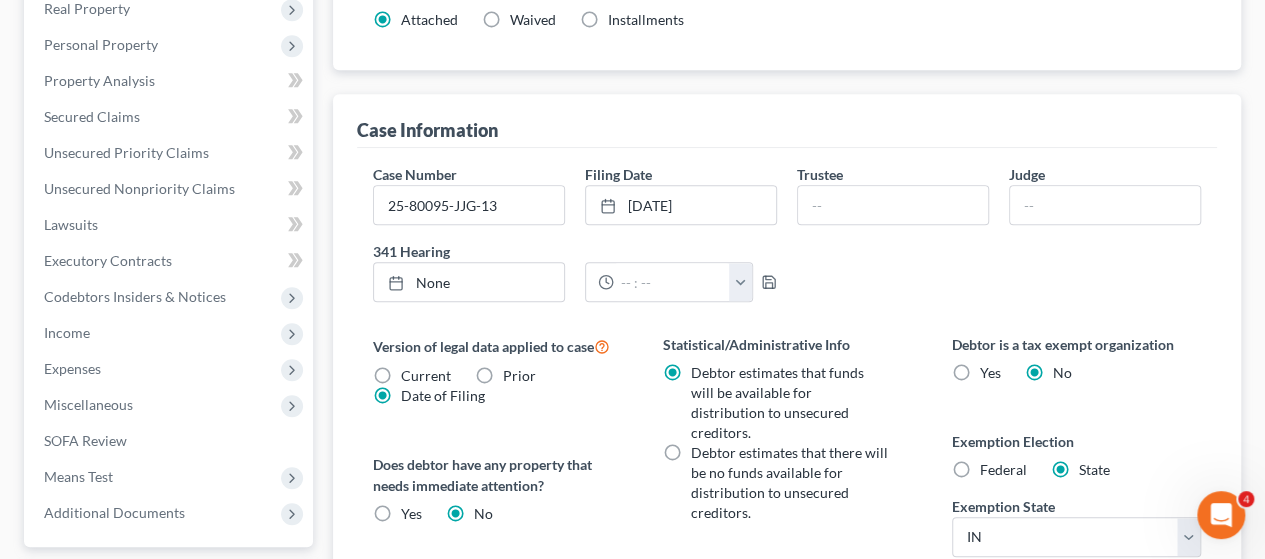 scroll, scrollTop: 600, scrollLeft: 0, axis: vertical 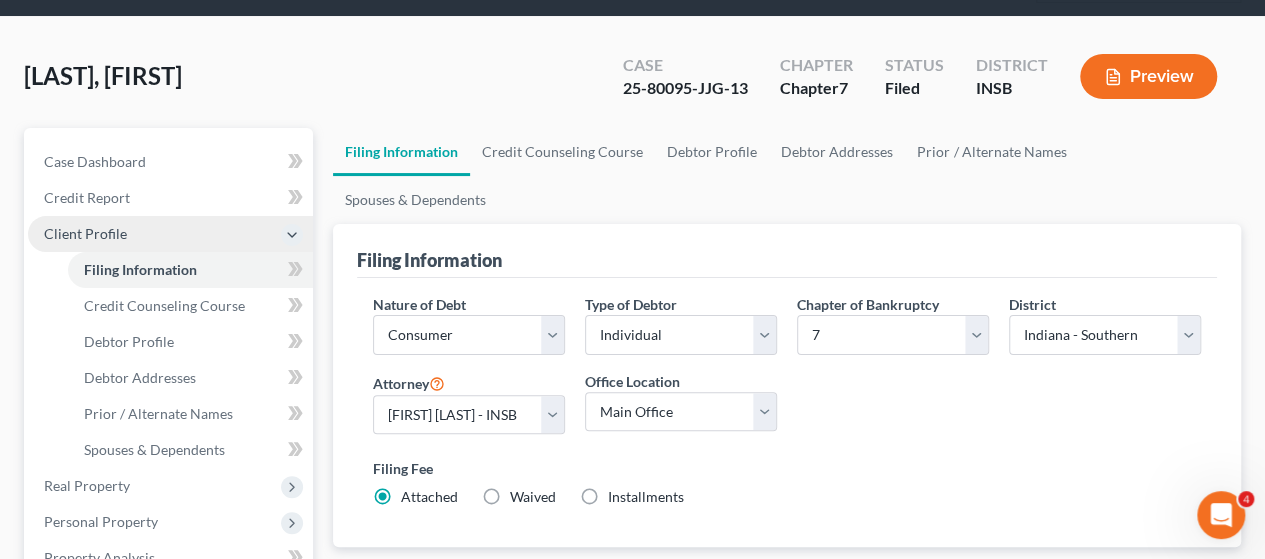 click on "Client Profile" at bounding box center [85, 233] 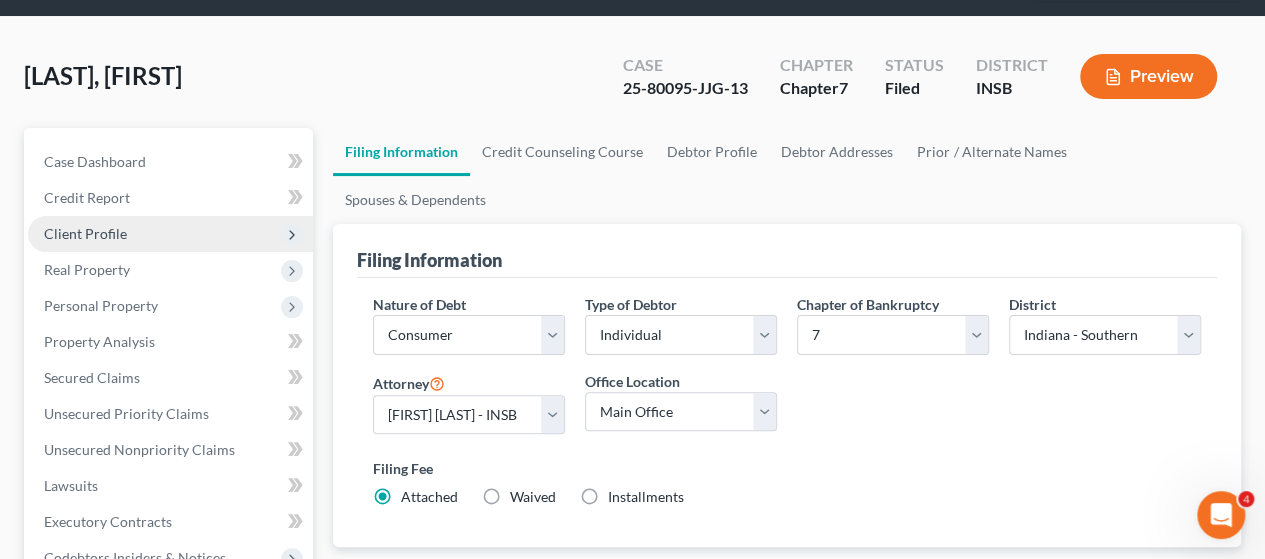 click on "Client Profile" at bounding box center [85, 233] 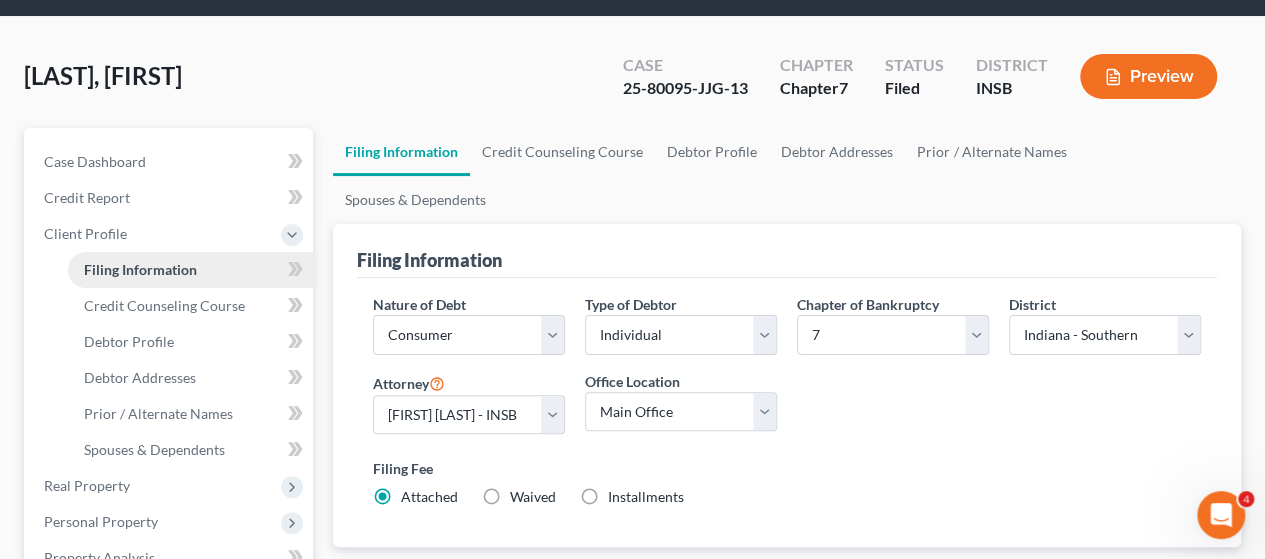 click on "Filing Information" at bounding box center (140, 269) 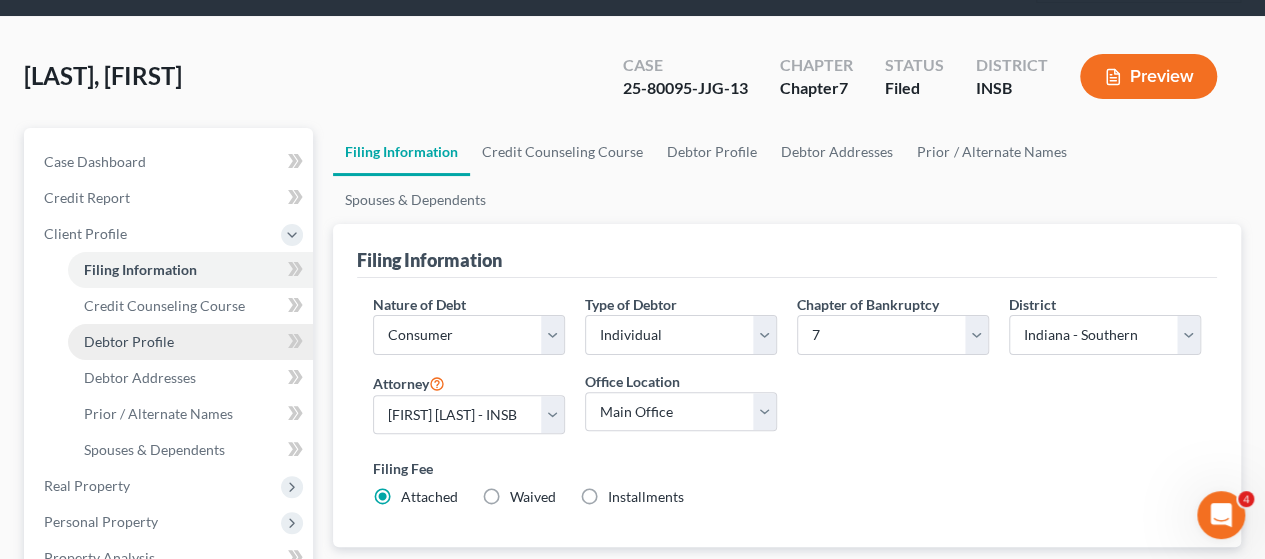 click on "Debtor Profile" at bounding box center [129, 341] 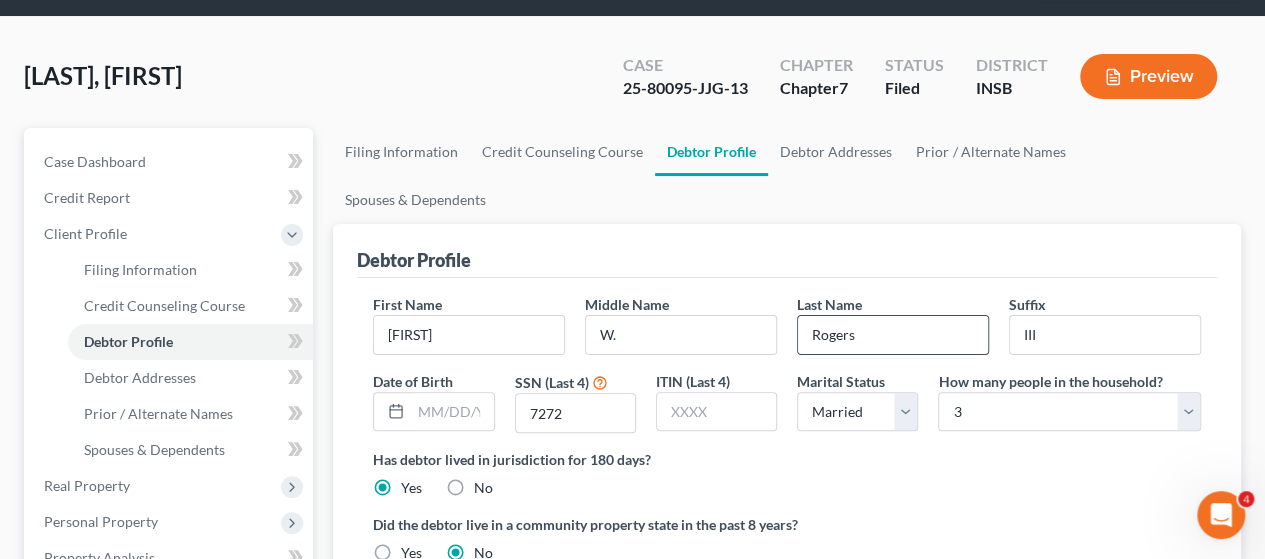 scroll, scrollTop: 46, scrollLeft: 0, axis: vertical 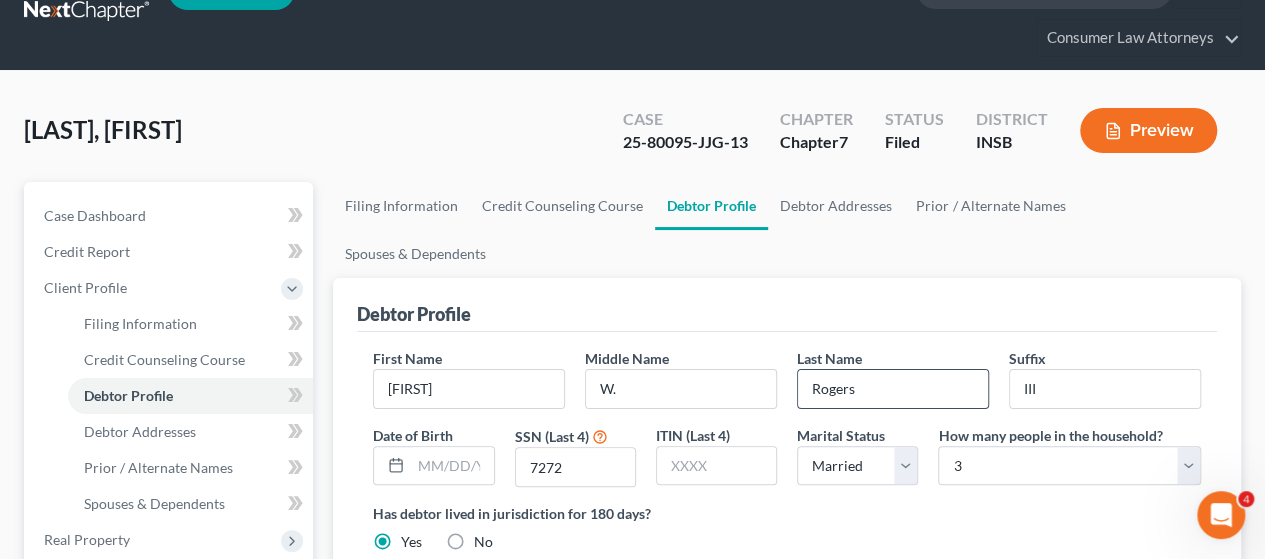 radio on "true" 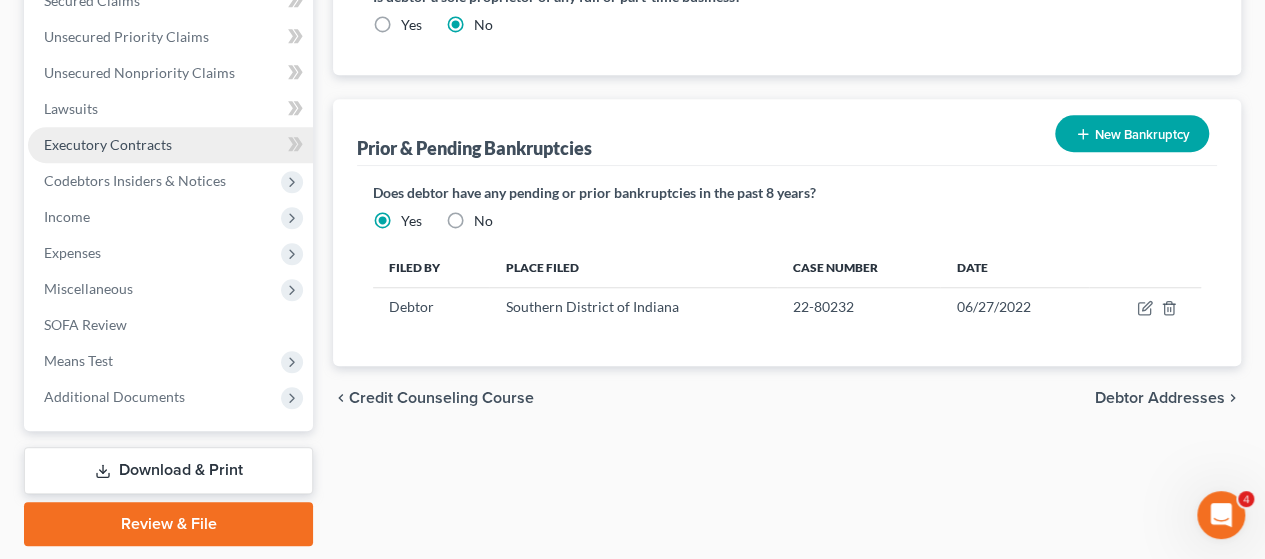 scroll, scrollTop: 700, scrollLeft: 0, axis: vertical 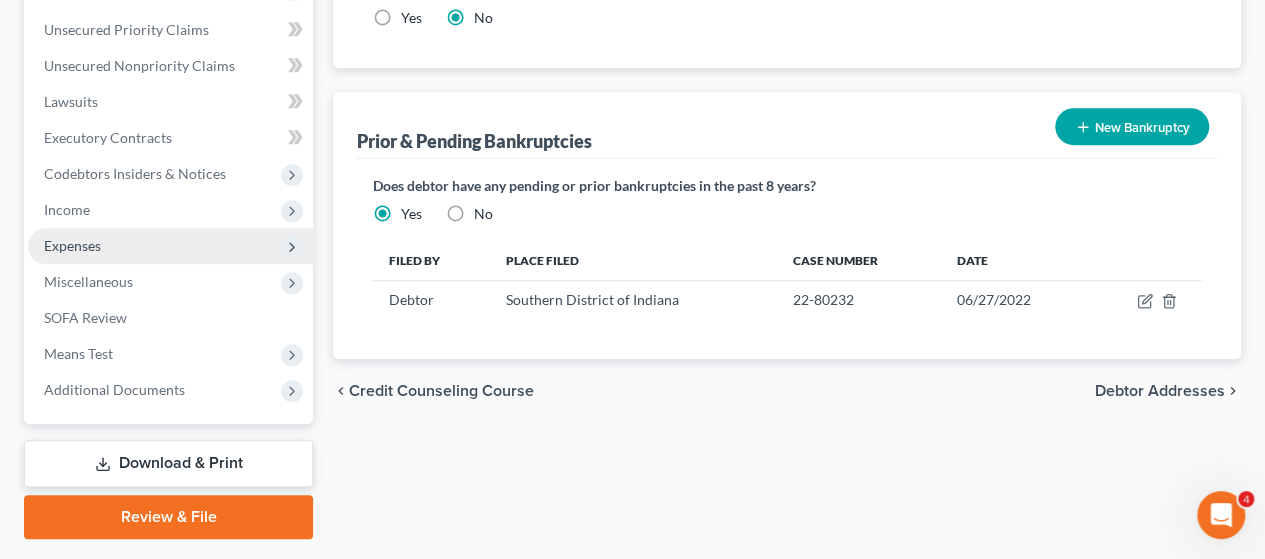 click on "Expenses" at bounding box center (72, 245) 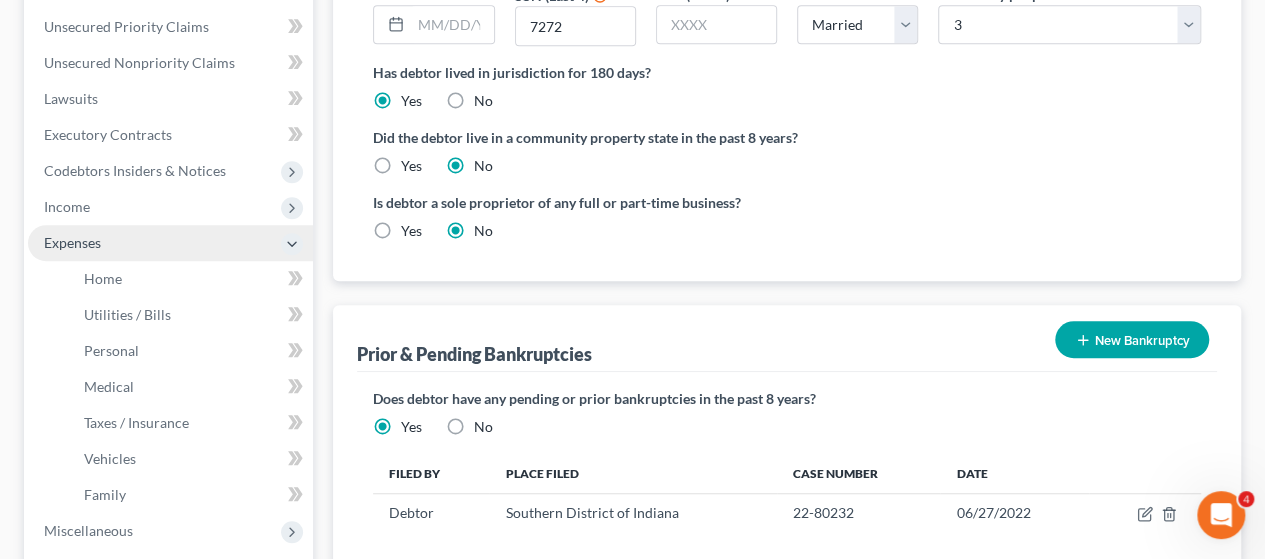 scroll, scrollTop: 484, scrollLeft: 0, axis: vertical 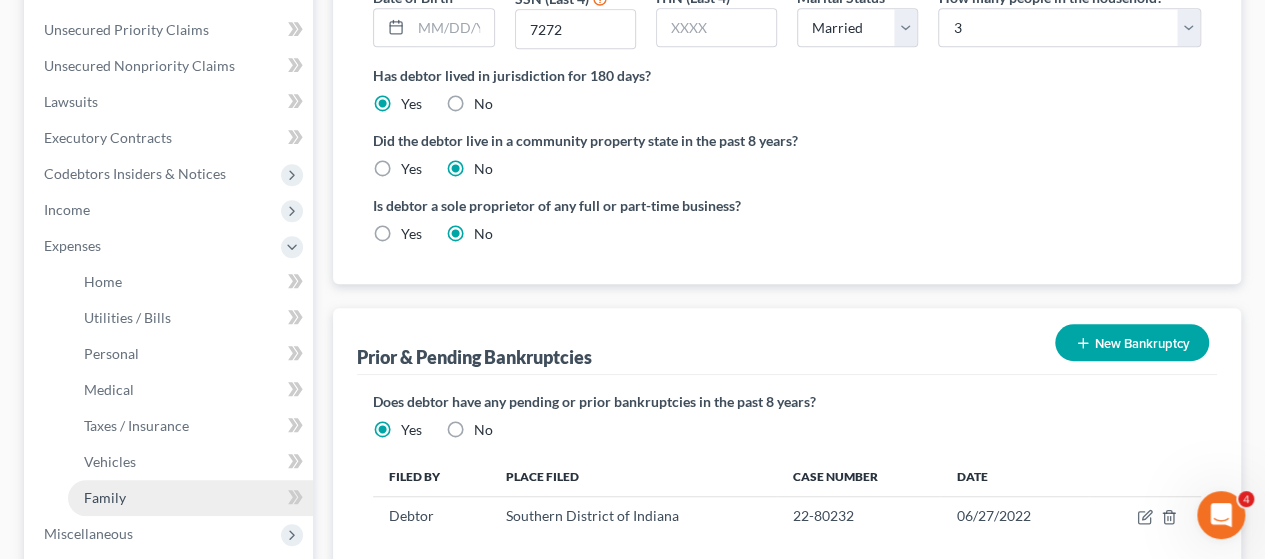 click on "Family" at bounding box center [105, 497] 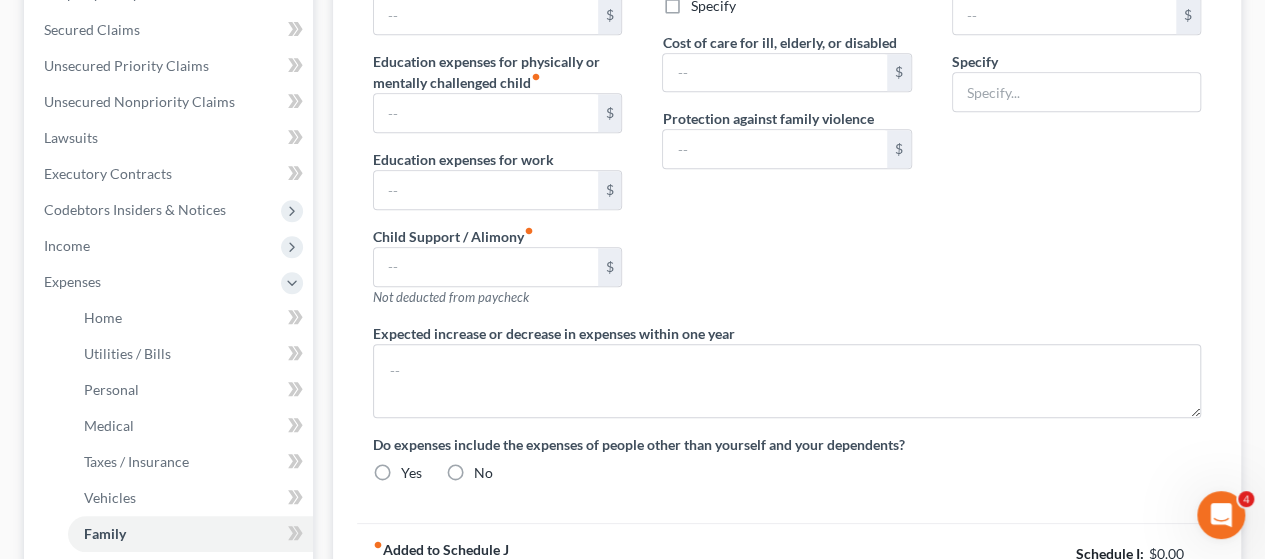 type on "0.00" 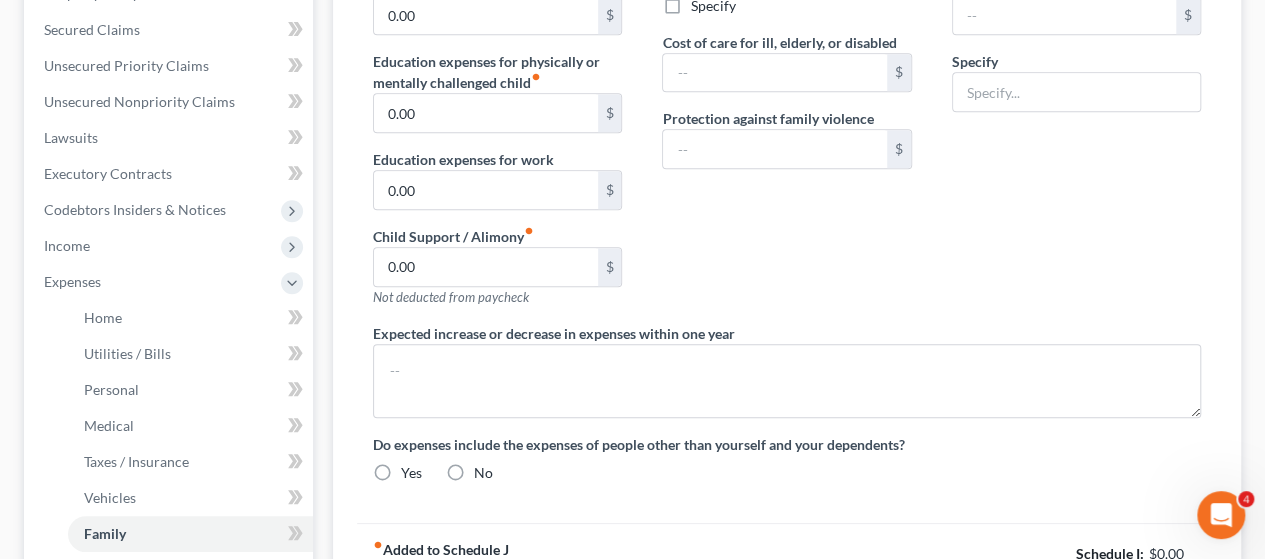 type on "0.00" 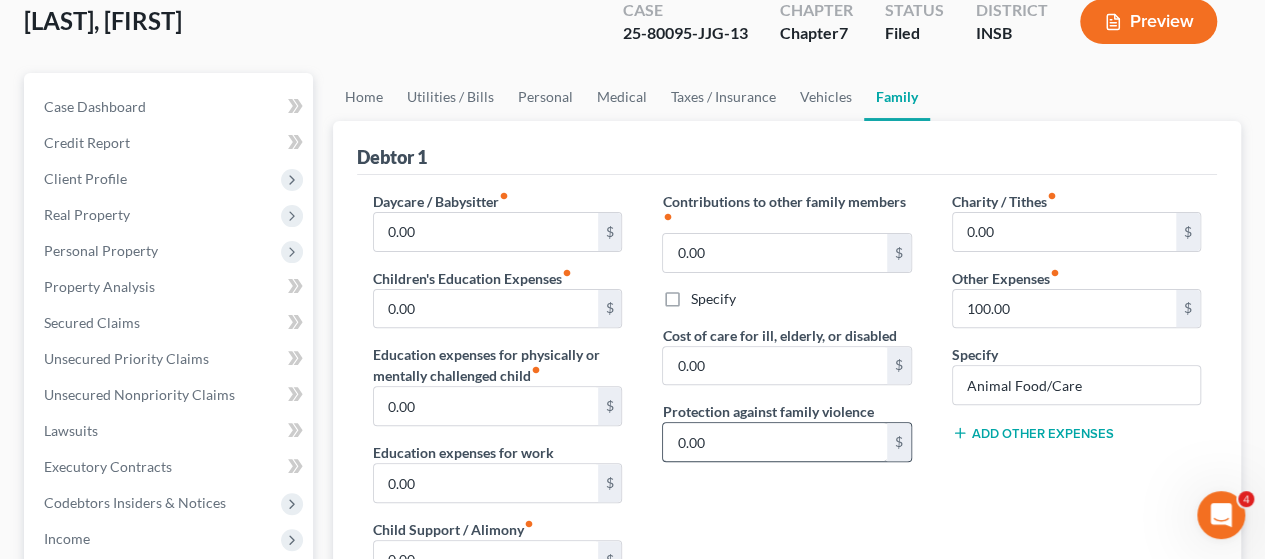 scroll, scrollTop: 100, scrollLeft: 0, axis: vertical 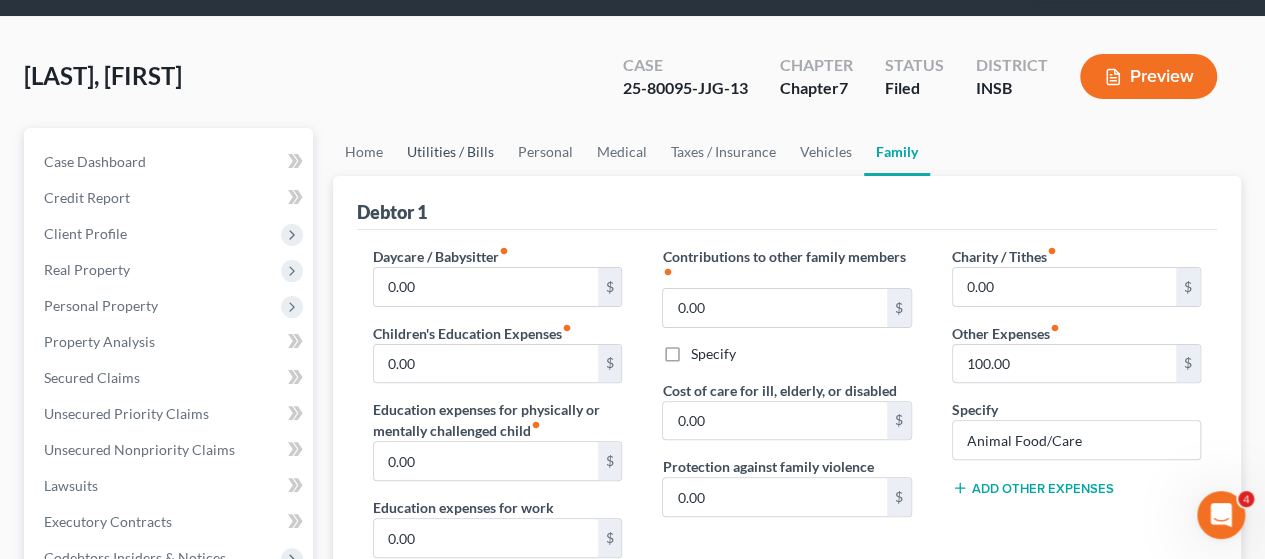 click on "Utilities / Bills" at bounding box center (450, 152) 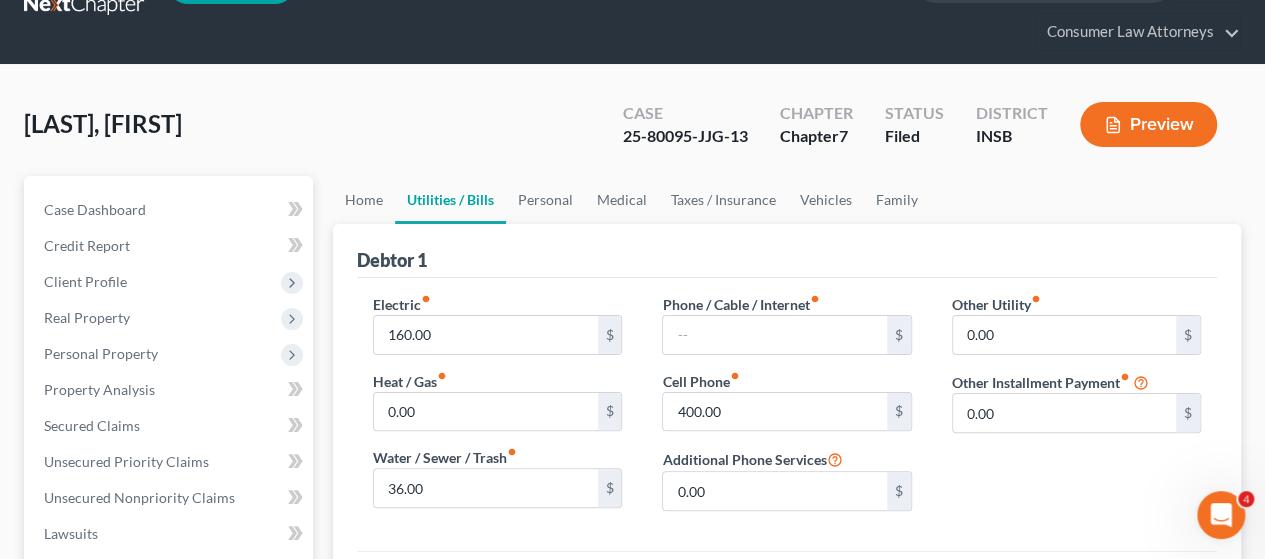 scroll, scrollTop: 100, scrollLeft: 0, axis: vertical 